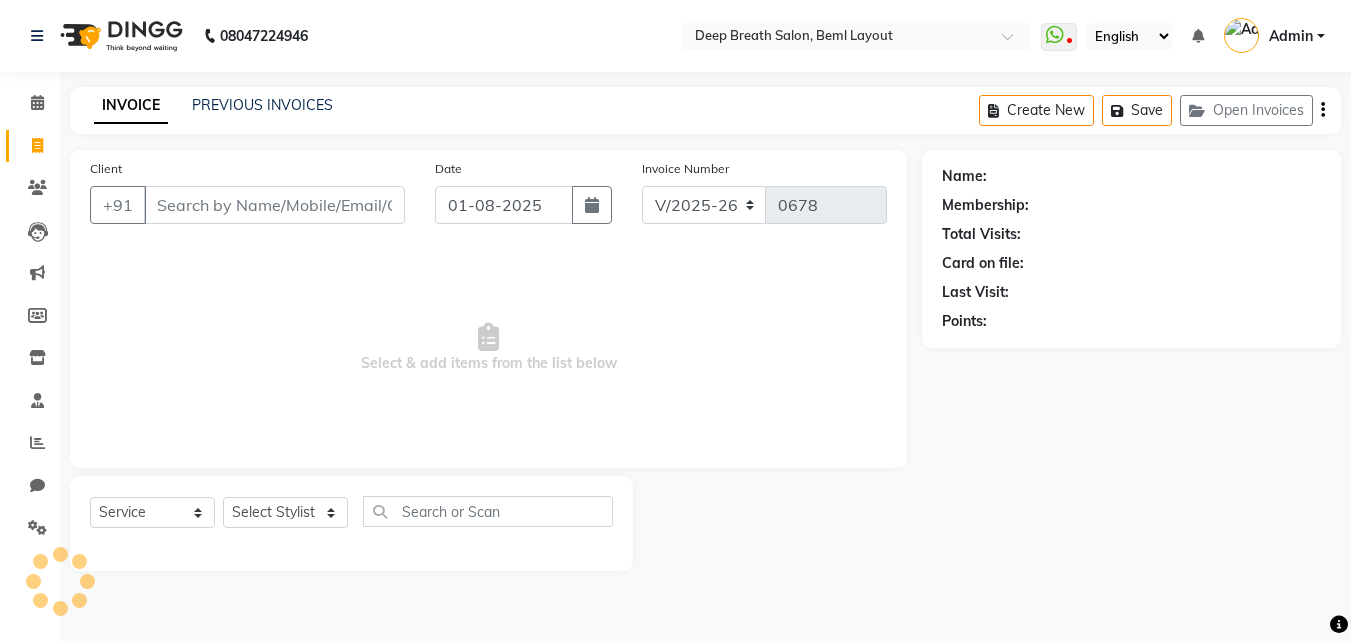 select on "4101" 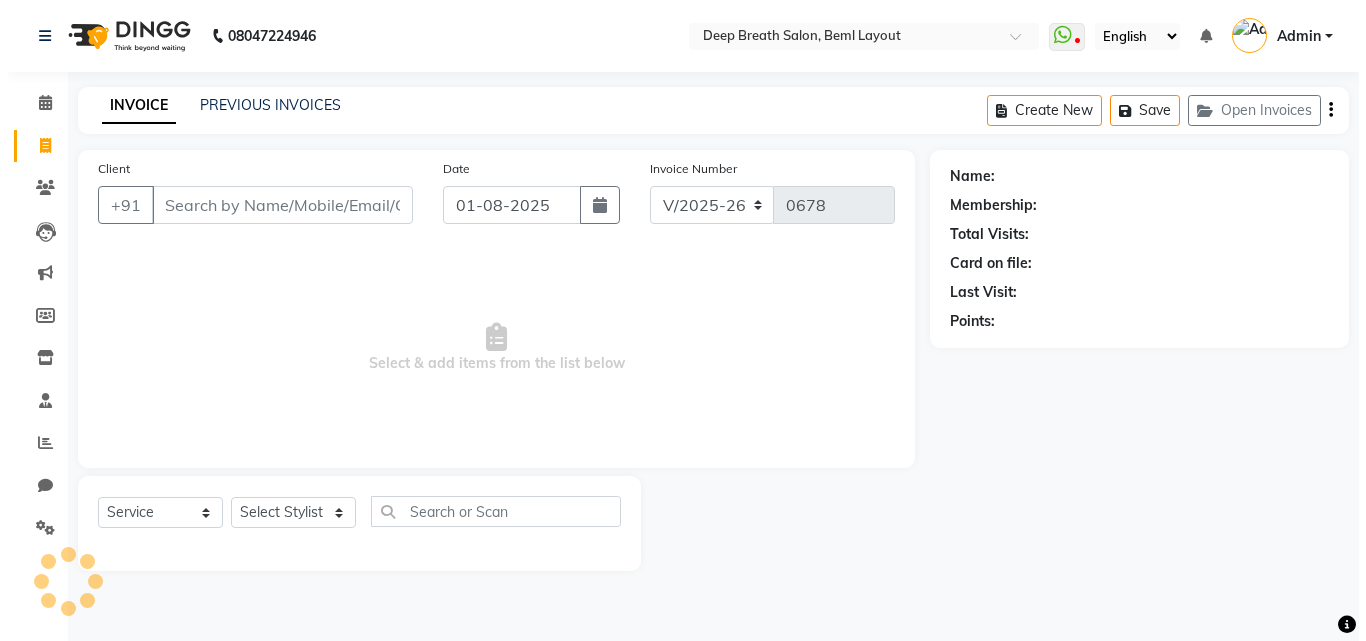 scroll, scrollTop: 0, scrollLeft: 0, axis: both 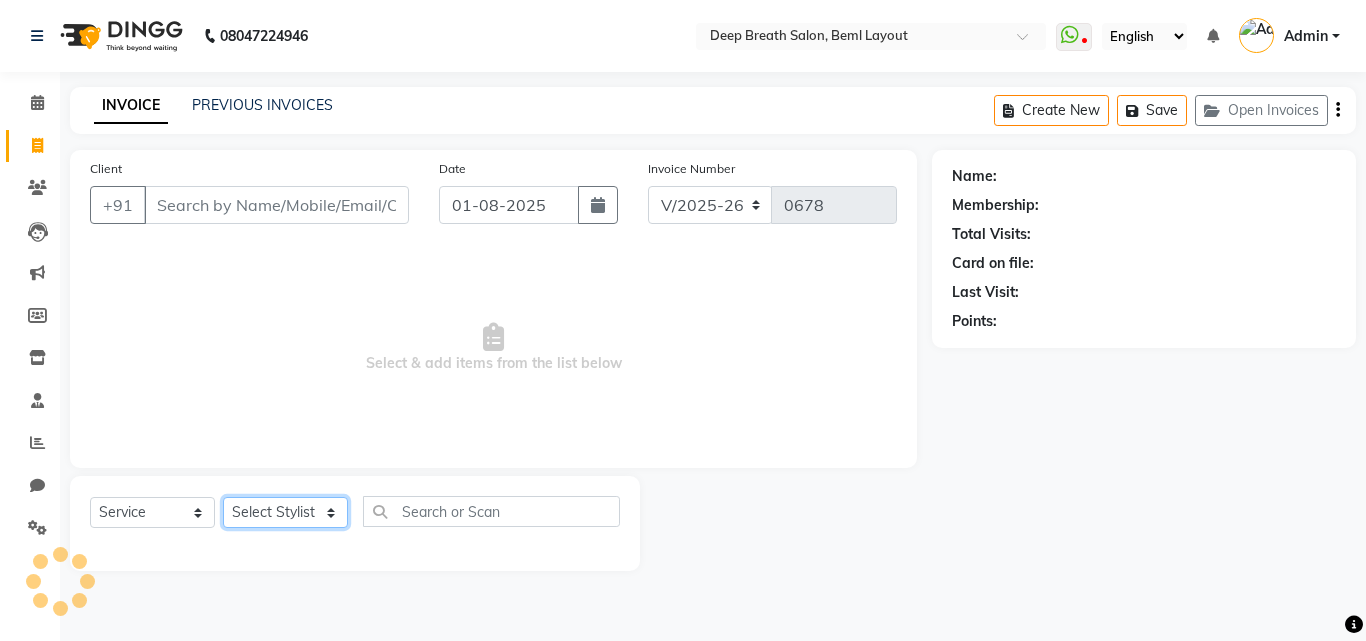 click on "Select Stylist" 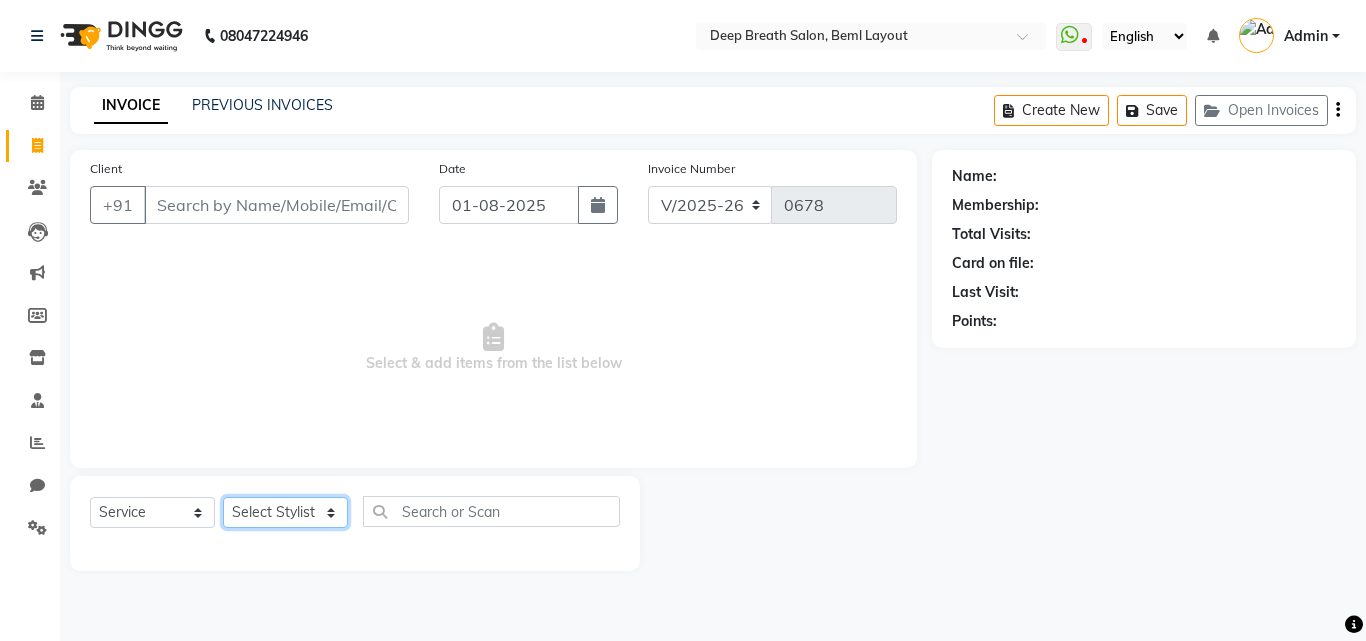 select on "86153" 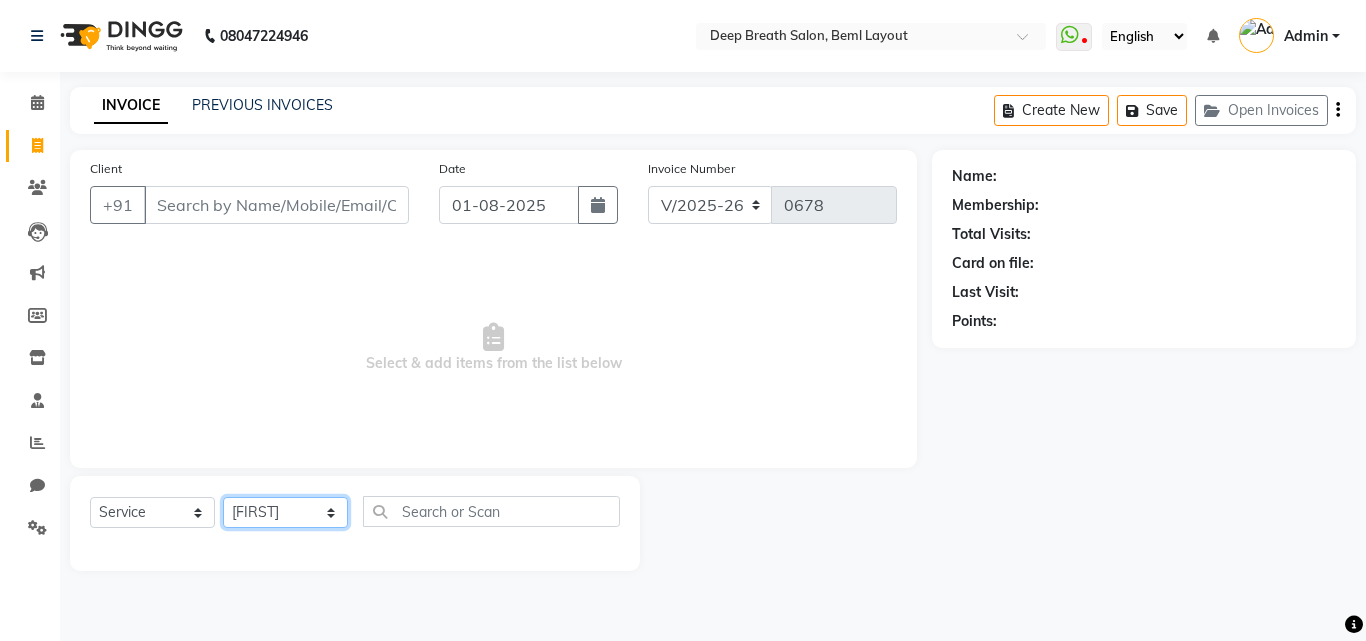 click on "Select Stylist [FIRST] [LAST] [FIRST] [LAST] [FIRST] [LAST] [FIRST] [LAST] [FIRST] [LAST] [FIRST] [LAST] [FIRST] [LAST] [FIRST] [LAST] [FIRST] [LAST] [FIRST] [LAST] [FIRST] [LAST] [FIRST] [LAST] [FIRST] [LAST]" 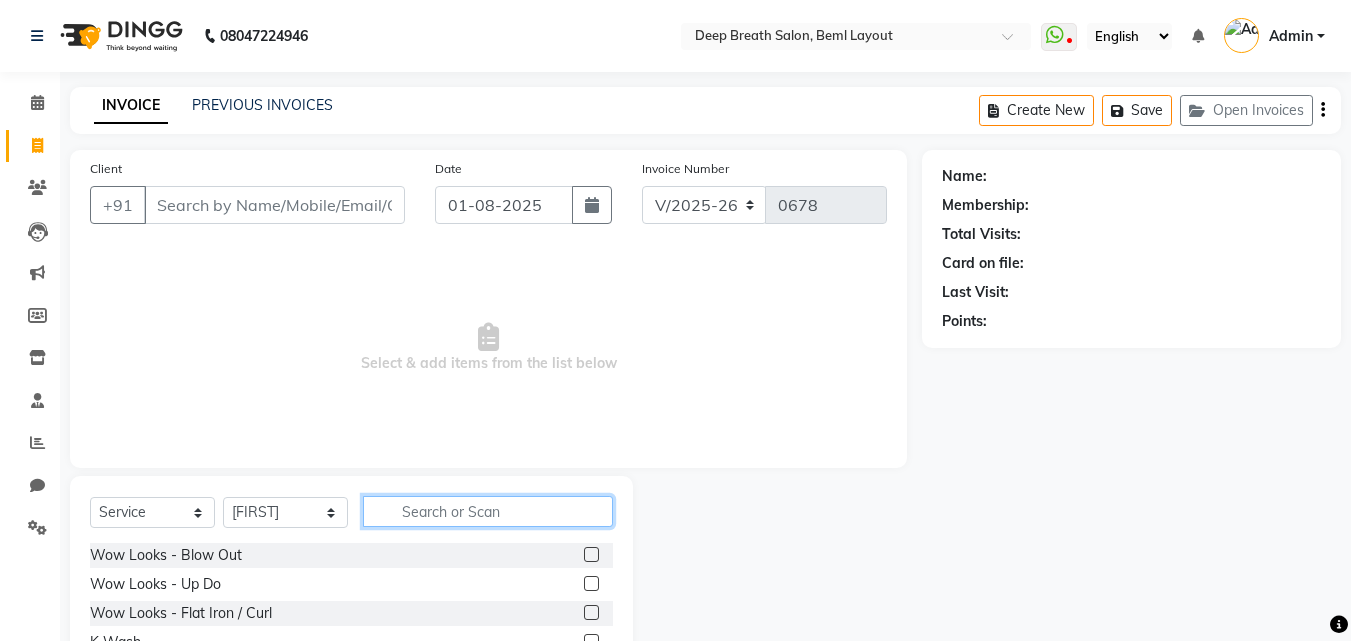 click 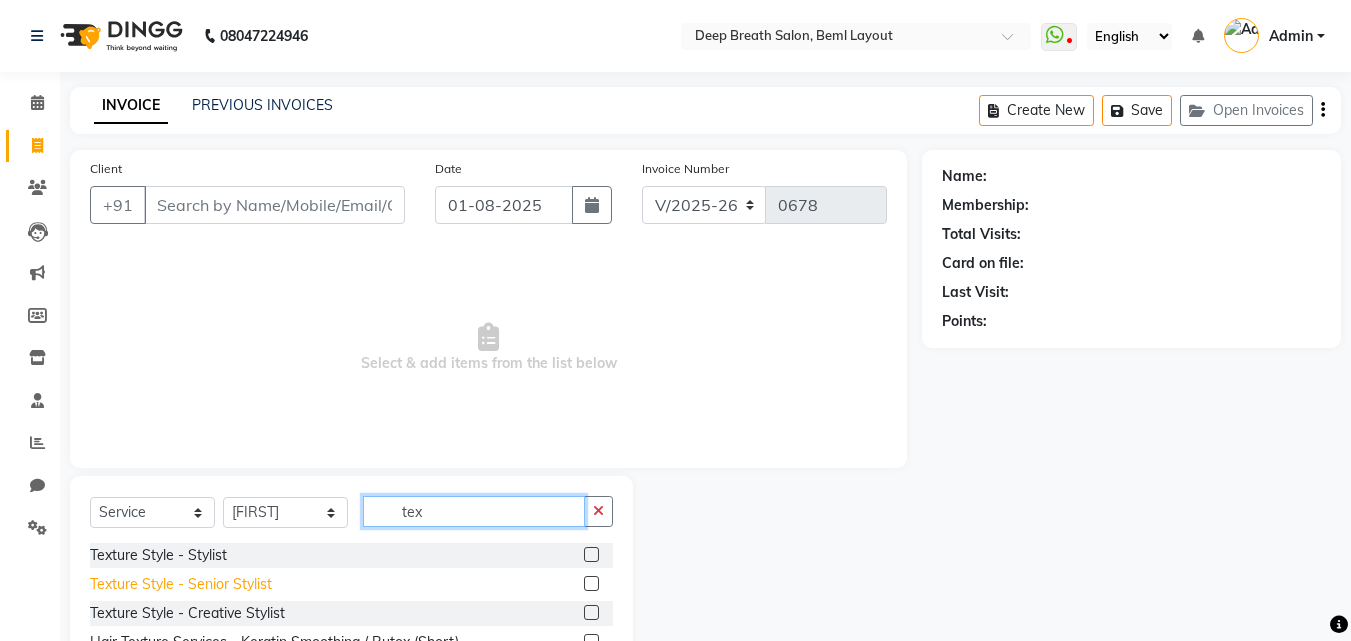 type on "tex" 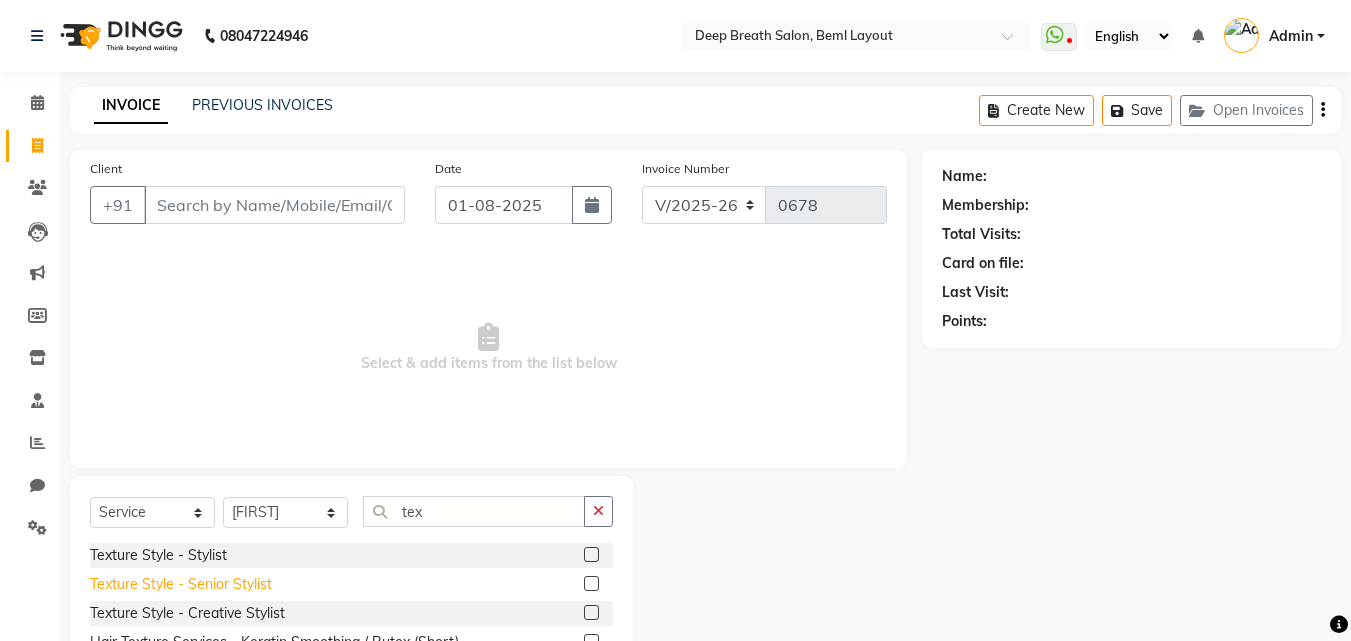 click on "Texture Style - Senior Stylist" 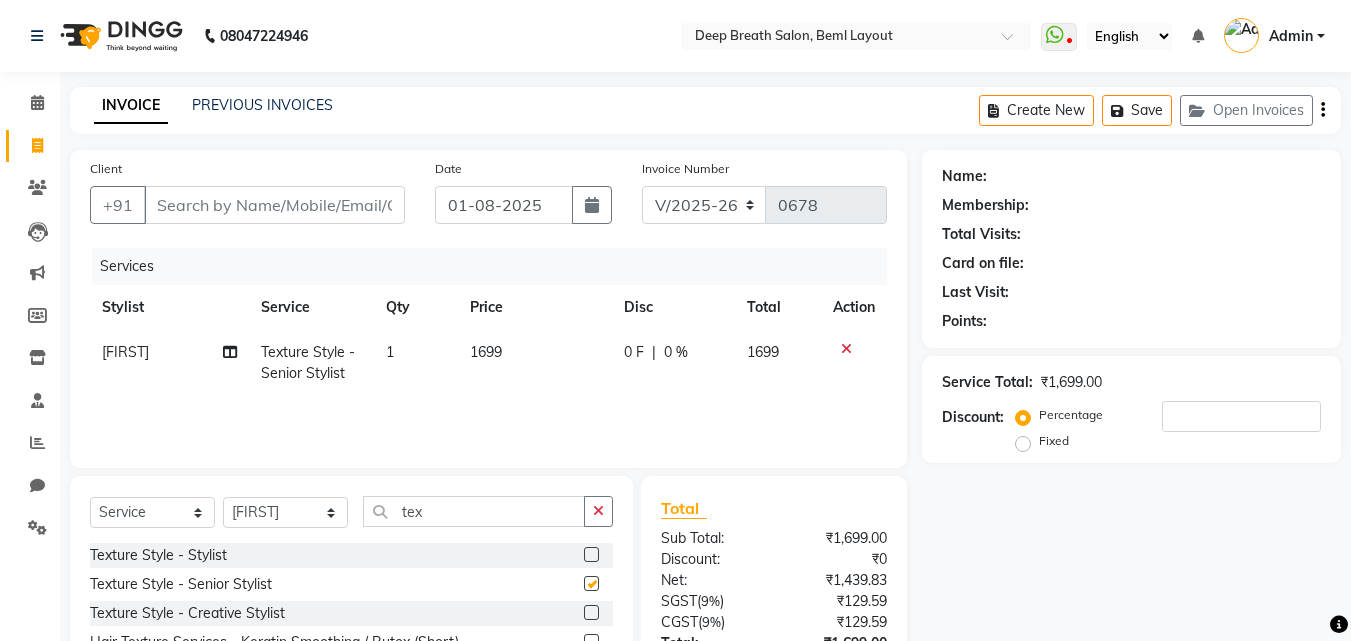 checkbox on "false" 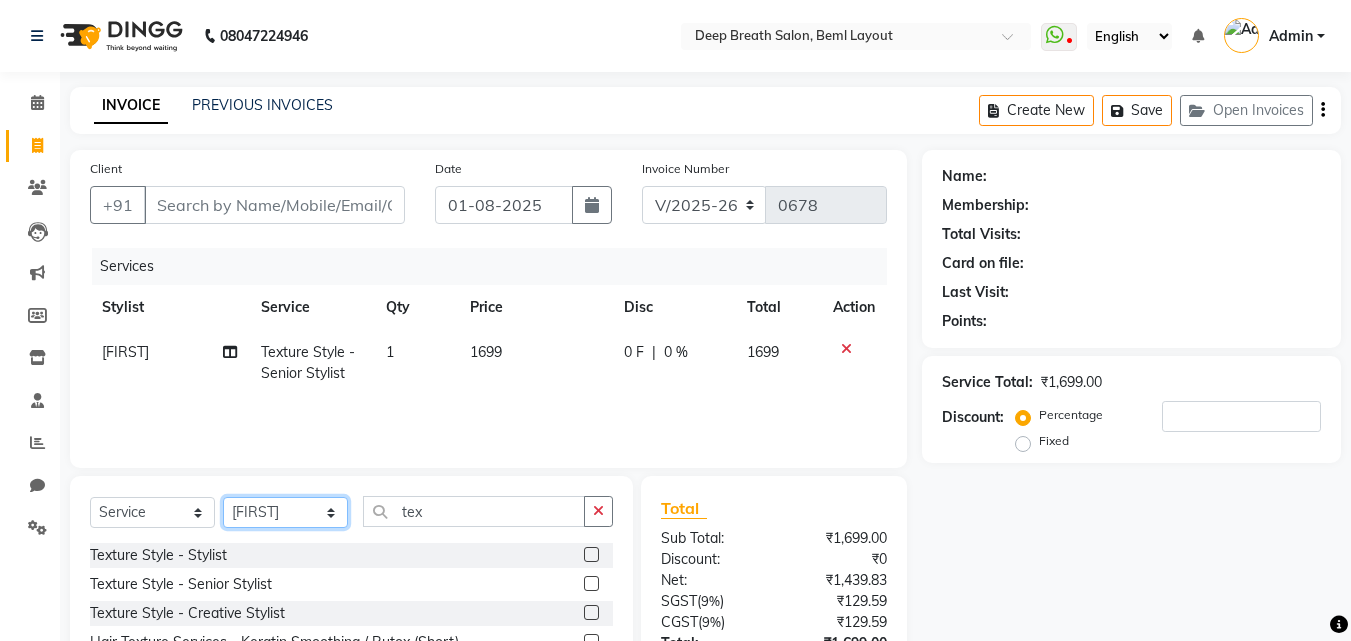 click on "Select Stylist [FIRST] [LAST] [FIRST] [LAST] [FIRST] [LAST] [FIRST] [LAST] [FIRST] [LAST] [FIRST] [LAST] [FIRST] [LAST] [FIRST] [LAST] [FIRST] [LAST] [FIRST] [LAST] [FIRST] [LAST] [FIRST] [LAST] [FIRST] [LAST]" 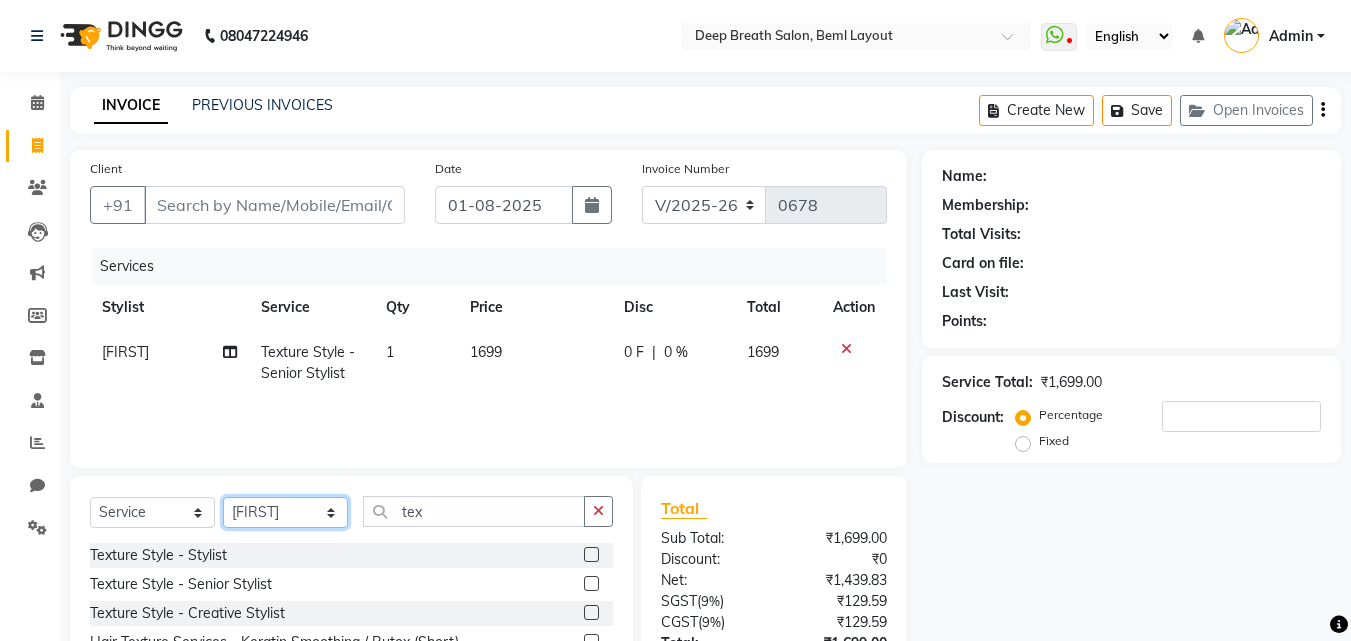 select on "60503" 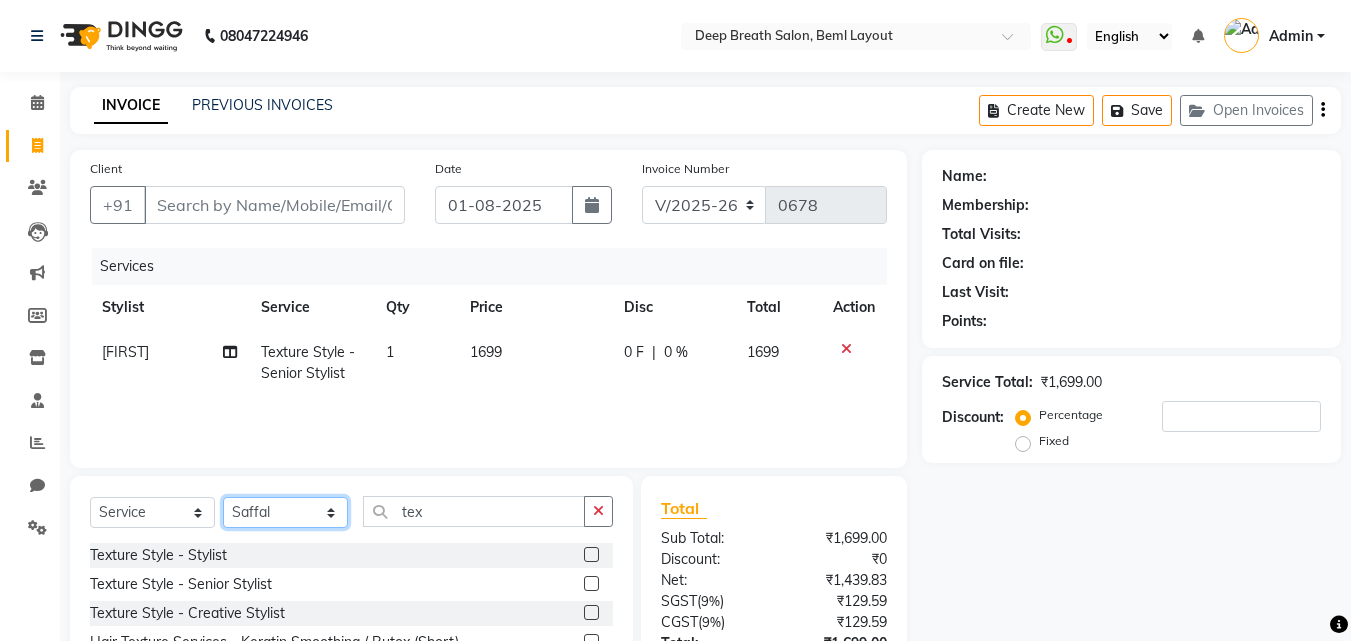 click on "Select Stylist [FIRST] [LAST] [FIRST] [LAST] [FIRST] [LAST] [FIRST] [LAST] [FIRST] [LAST] [FIRST] [LAST] [FIRST] [LAST] [FIRST] [LAST] [FIRST] [LAST] [FIRST] [LAST] [FIRST] [LAST] [FIRST] [LAST] [FIRST] [LAST]" 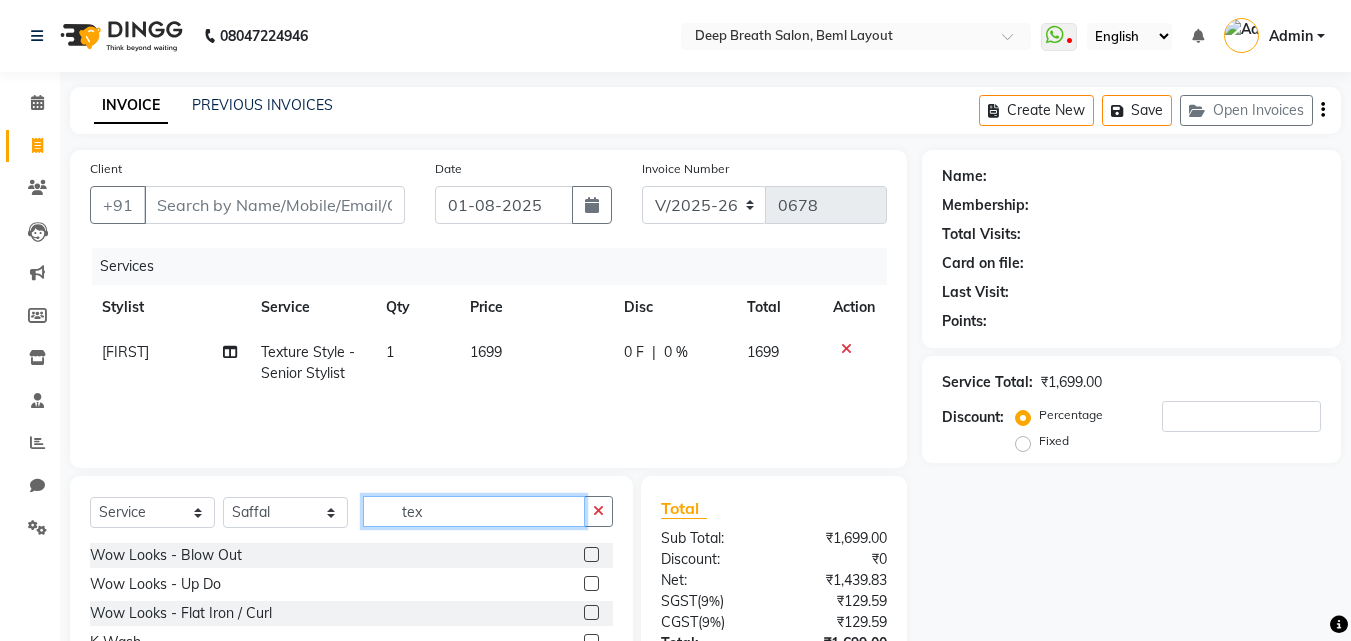 drag, startPoint x: 458, startPoint y: 518, endPoint x: 370, endPoint y: 518, distance: 88 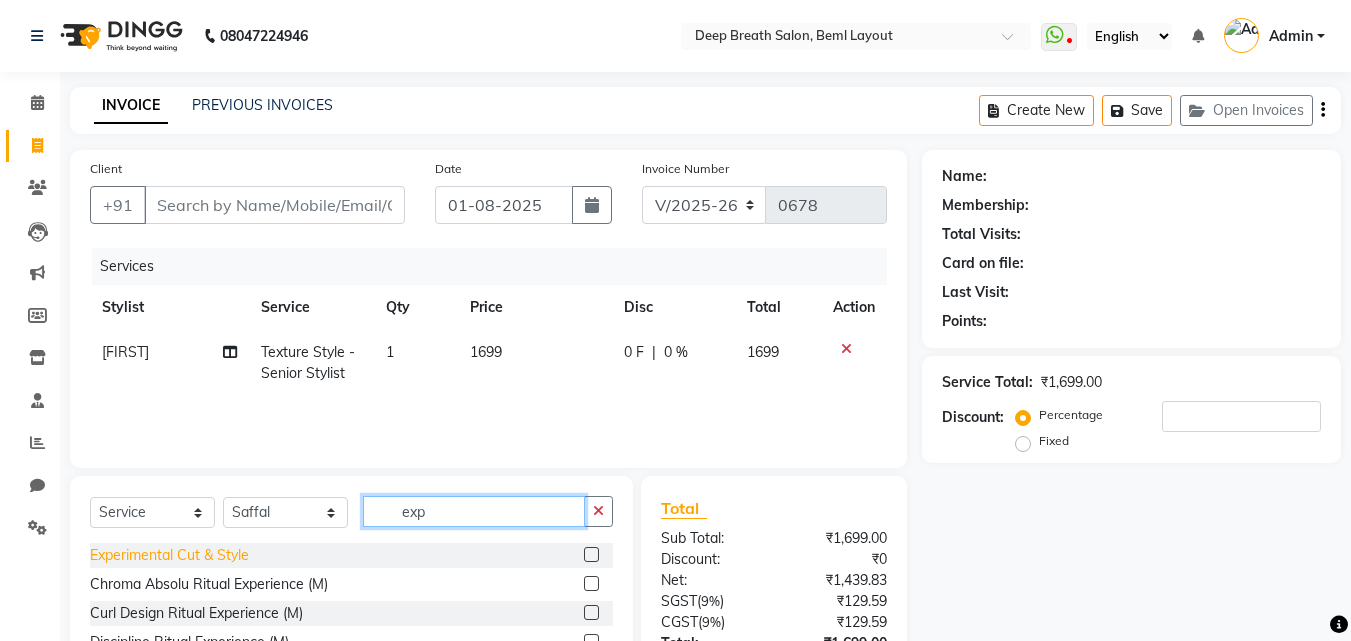 type on "exp" 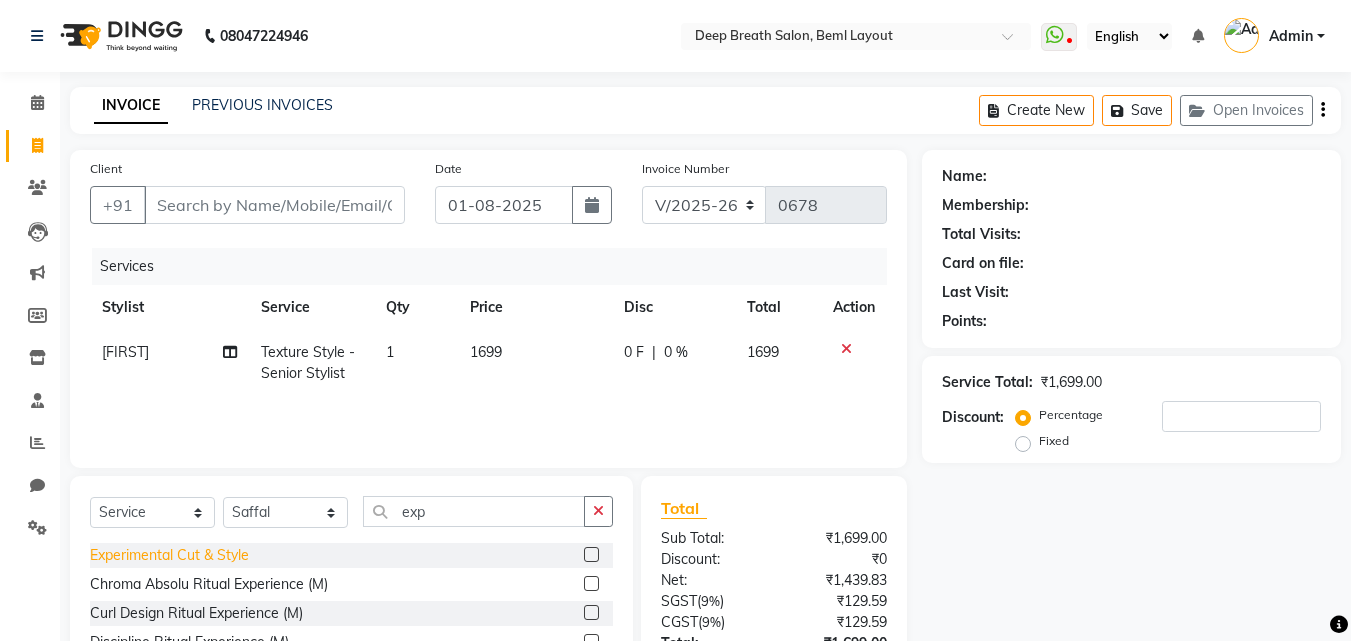 click on "Experimental Cut & Style" 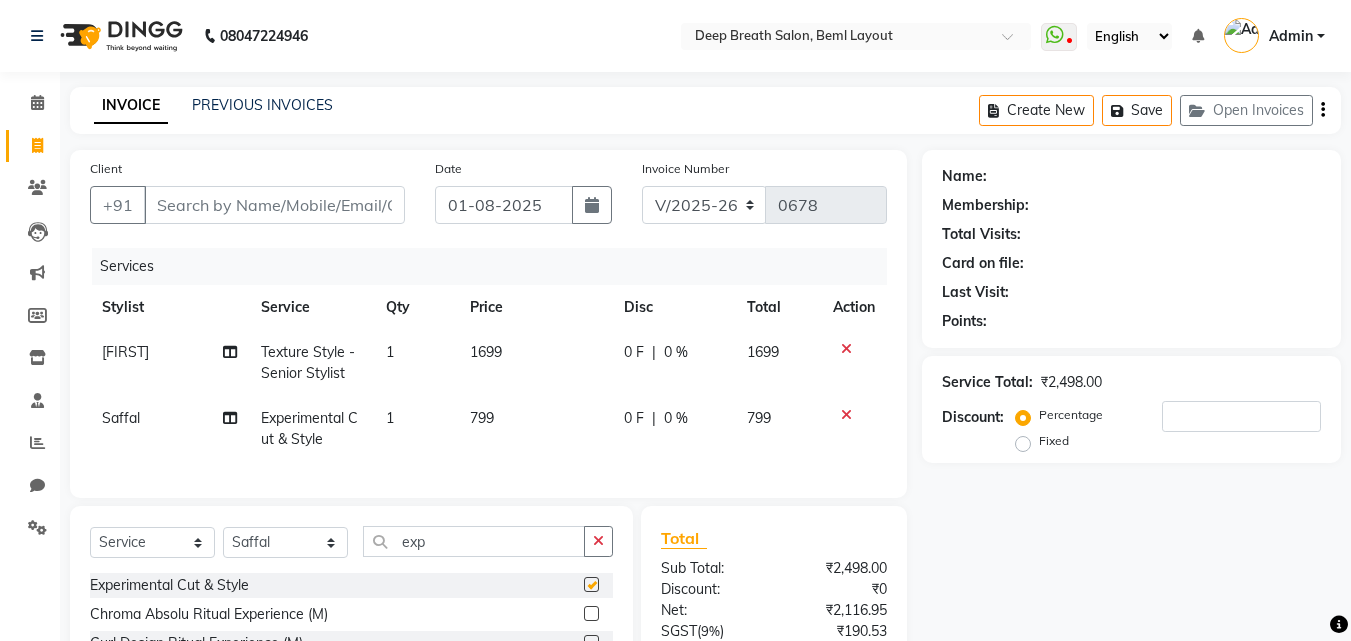 checkbox on "false" 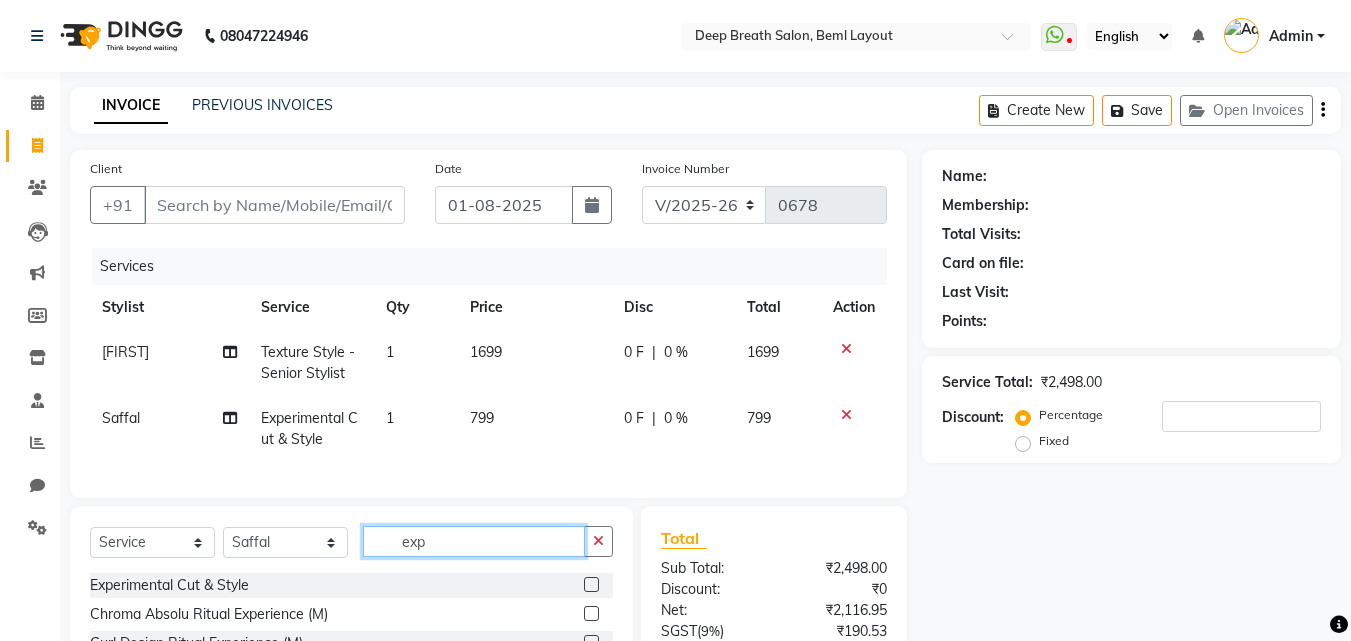drag, startPoint x: 465, startPoint y: 551, endPoint x: 390, endPoint y: 554, distance: 75.059975 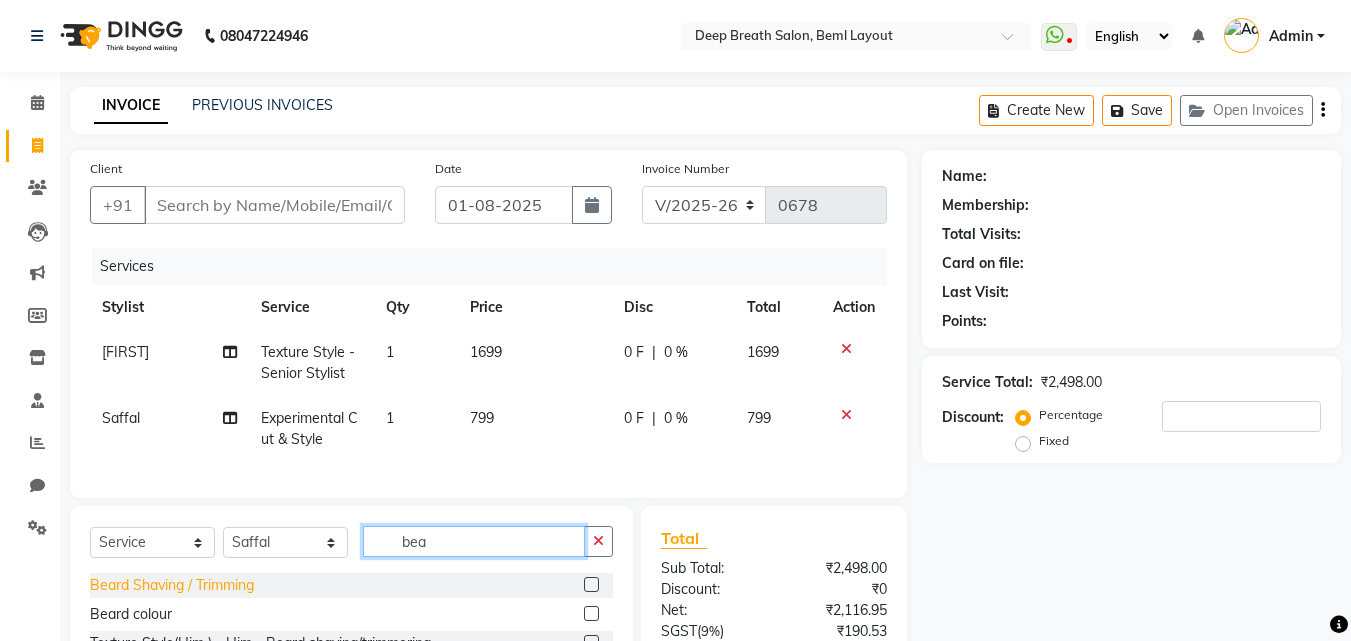 type on "bea" 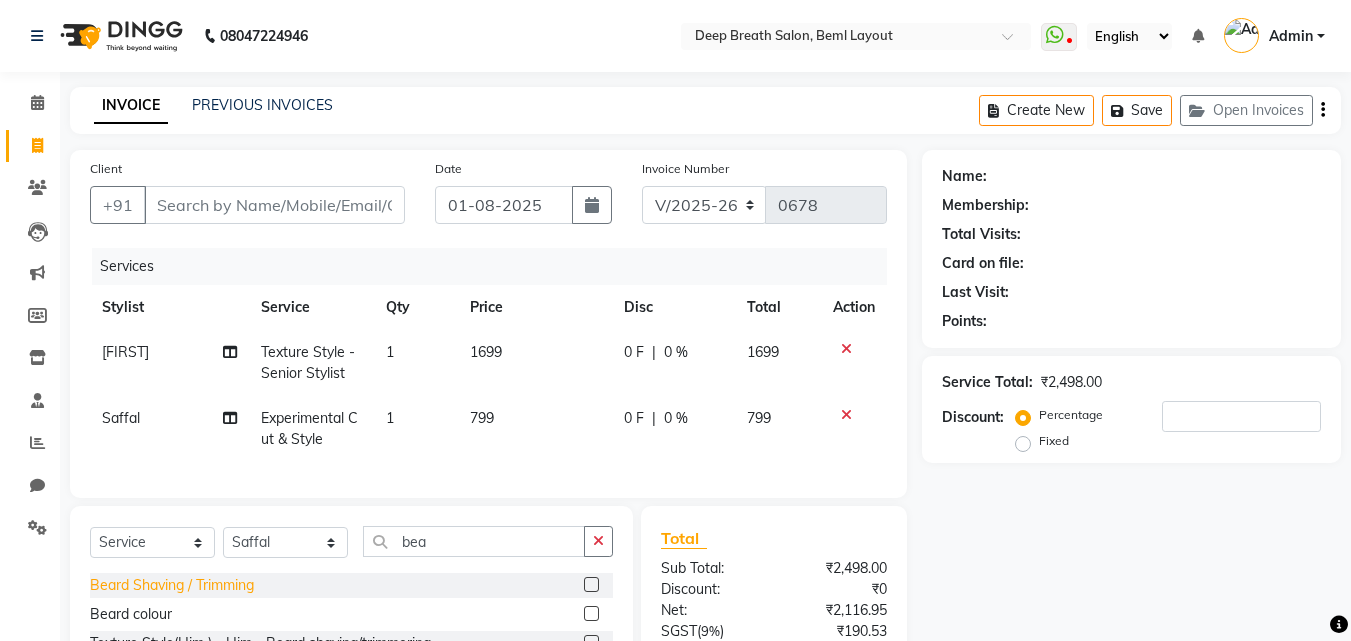 click on "Beard Shaving / Trimming" 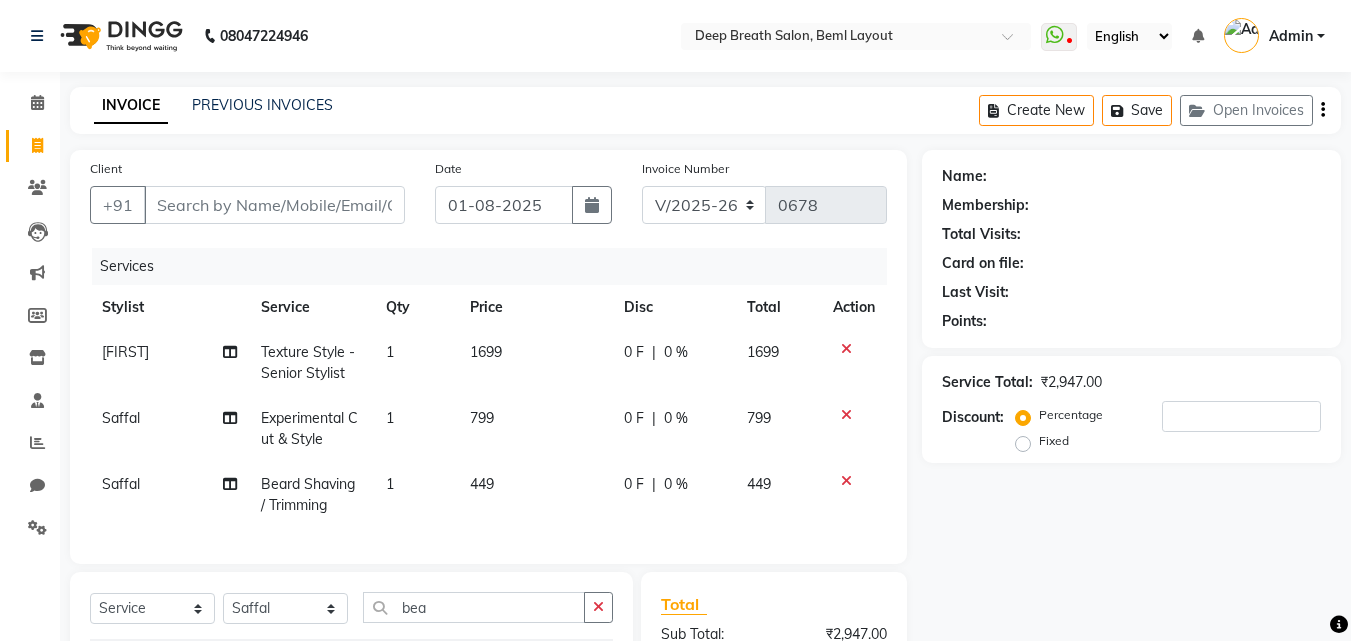 checkbox on "false" 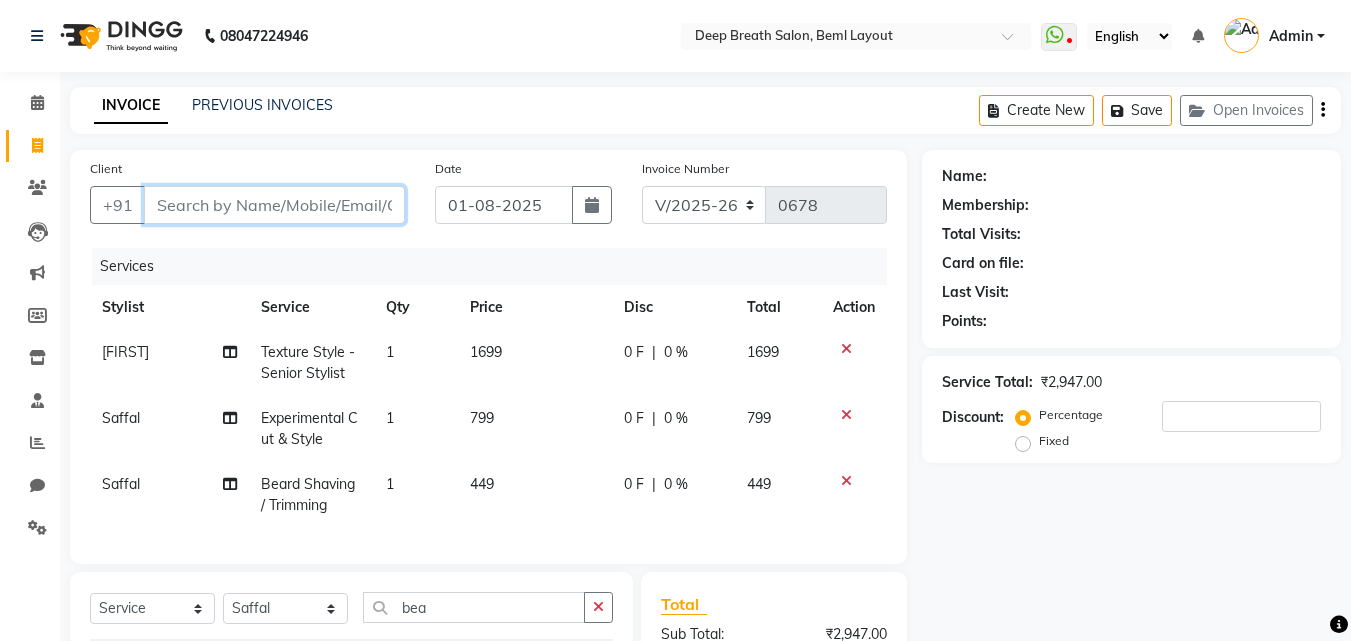 click on "Client" at bounding box center [274, 205] 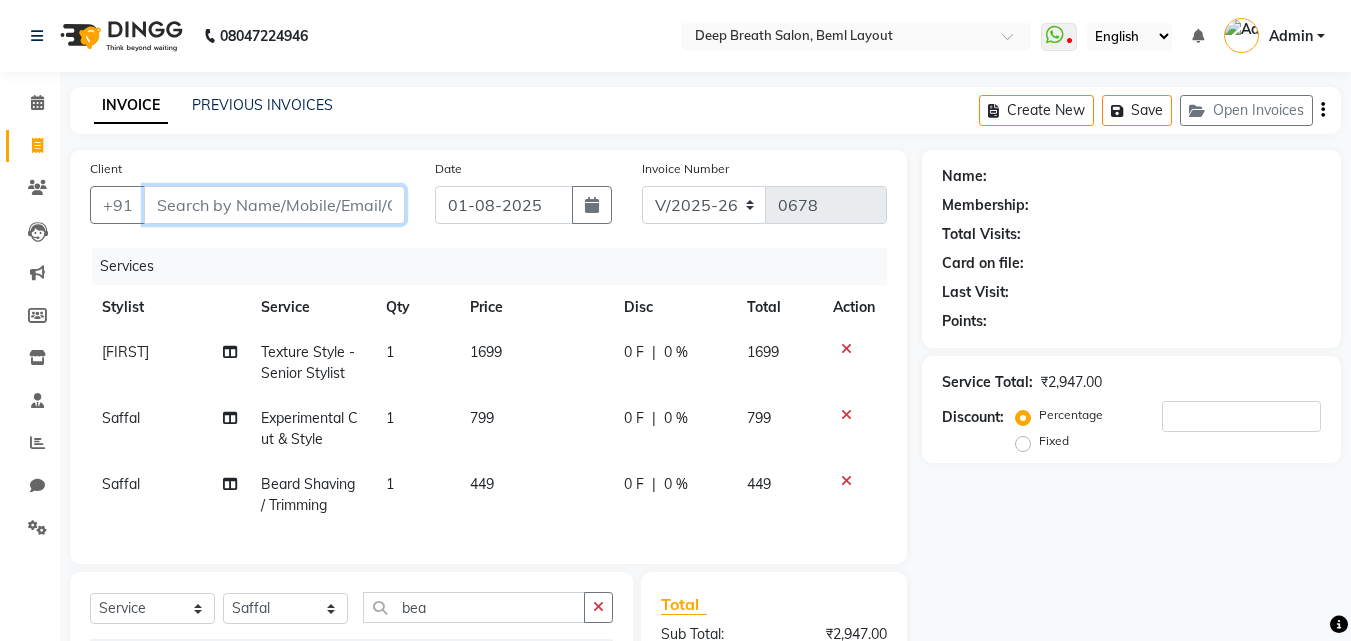 type on "9" 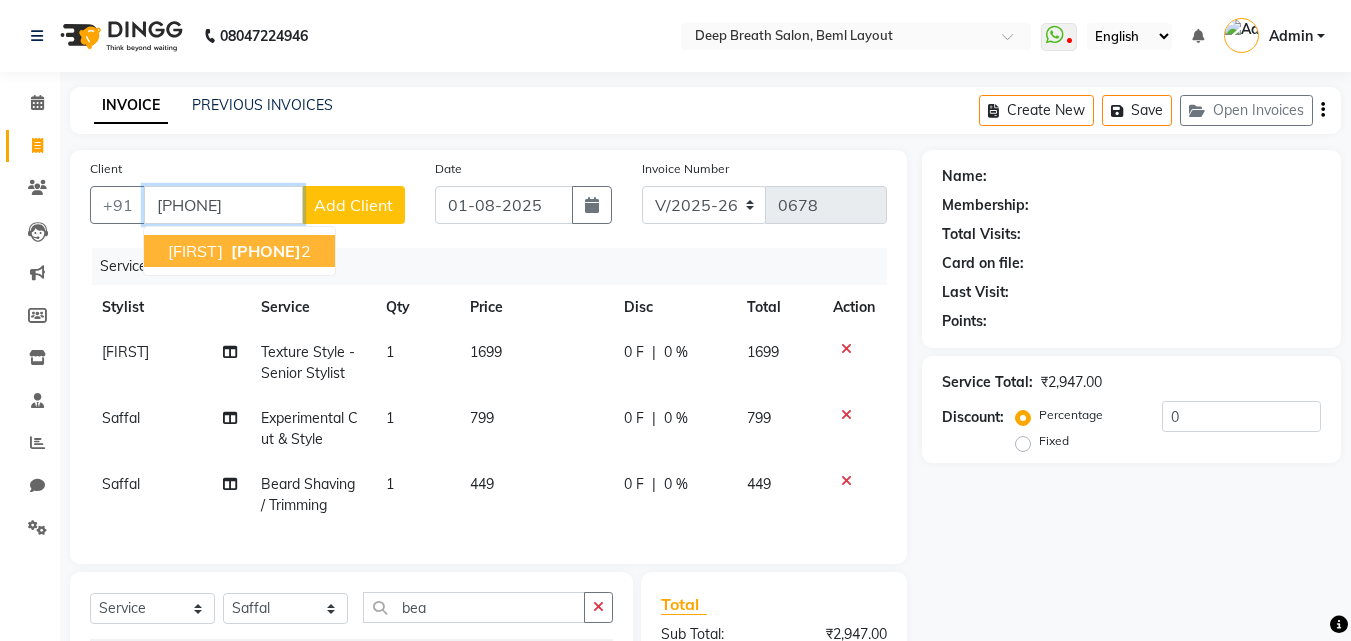 click on "[PHONE]" at bounding box center [266, 251] 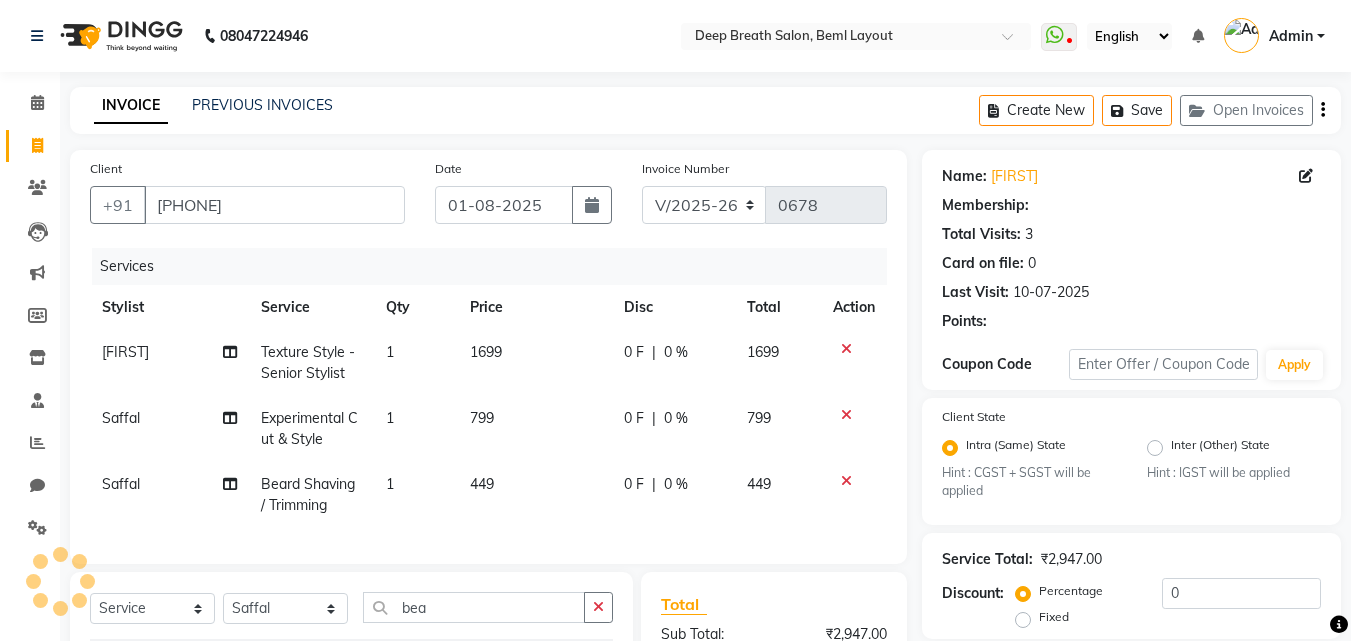 select on "1: Object" 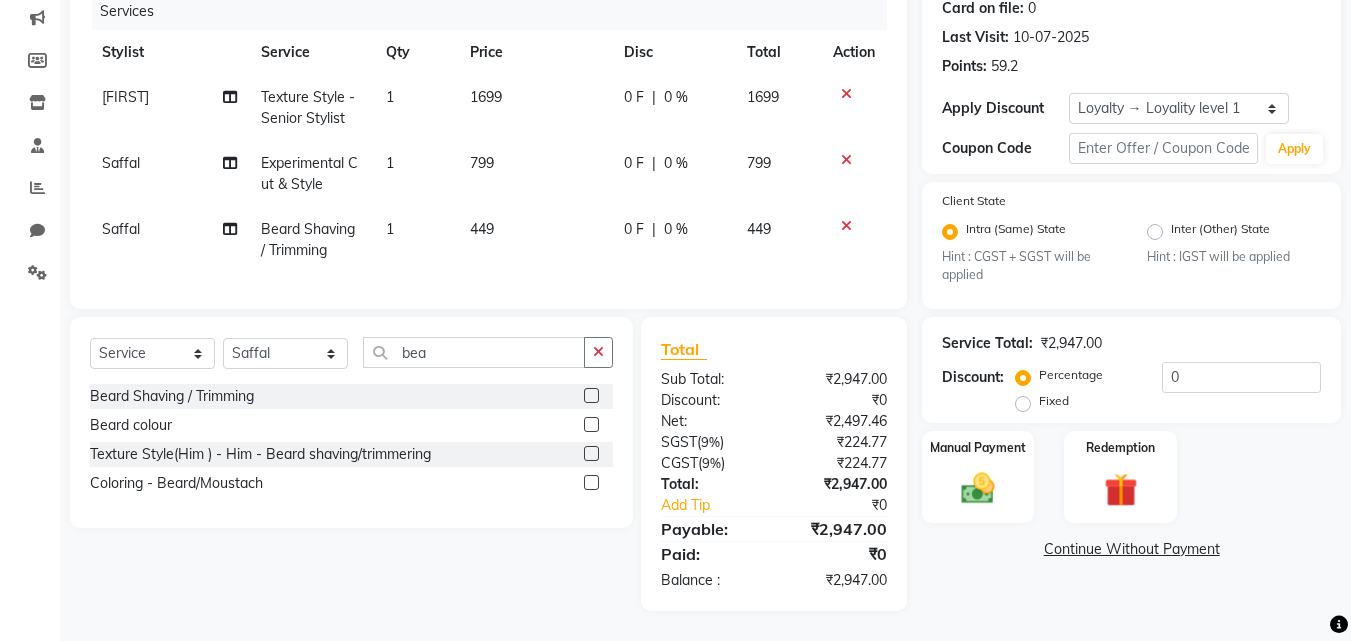 scroll, scrollTop: 270, scrollLeft: 0, axis: vertical 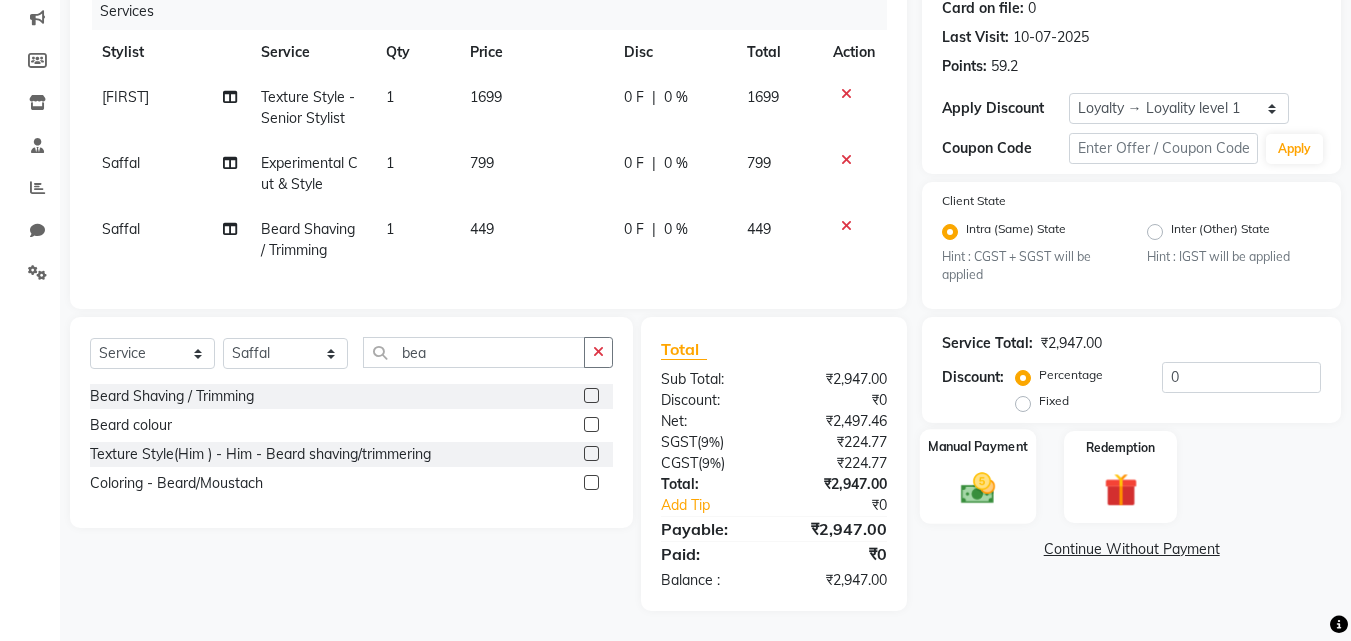 click 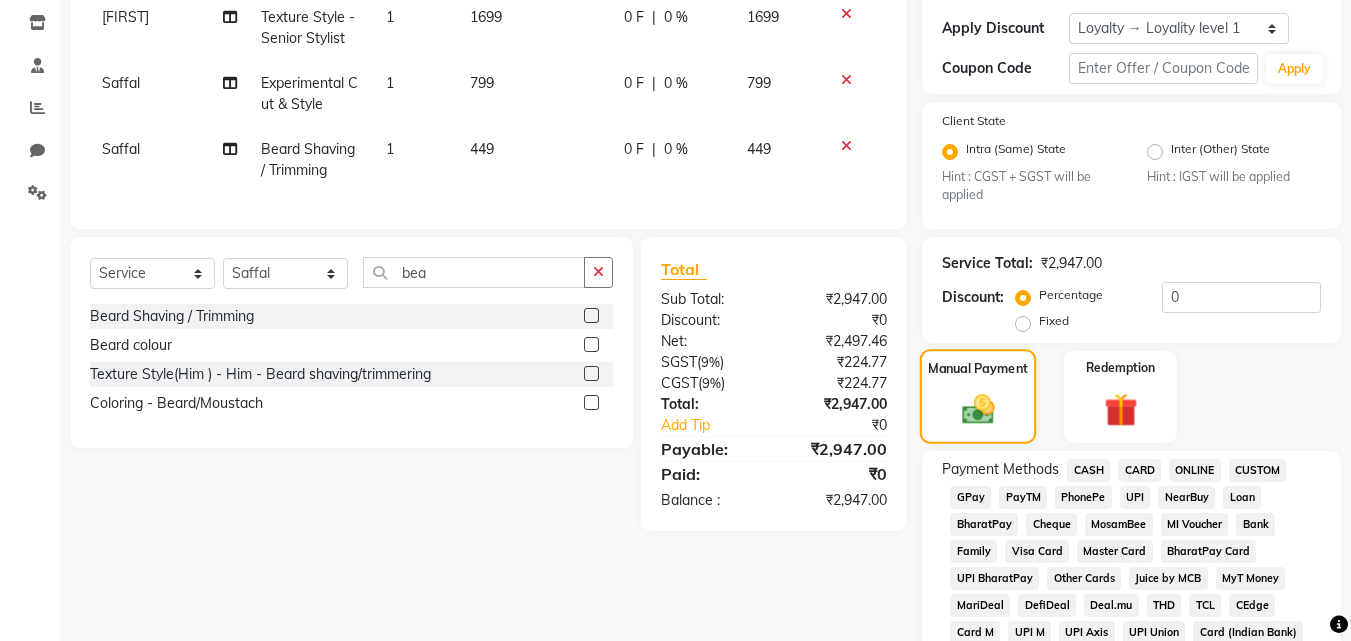 scroll, scrollTop: 370, scrollLeft: 0, axis: vertical 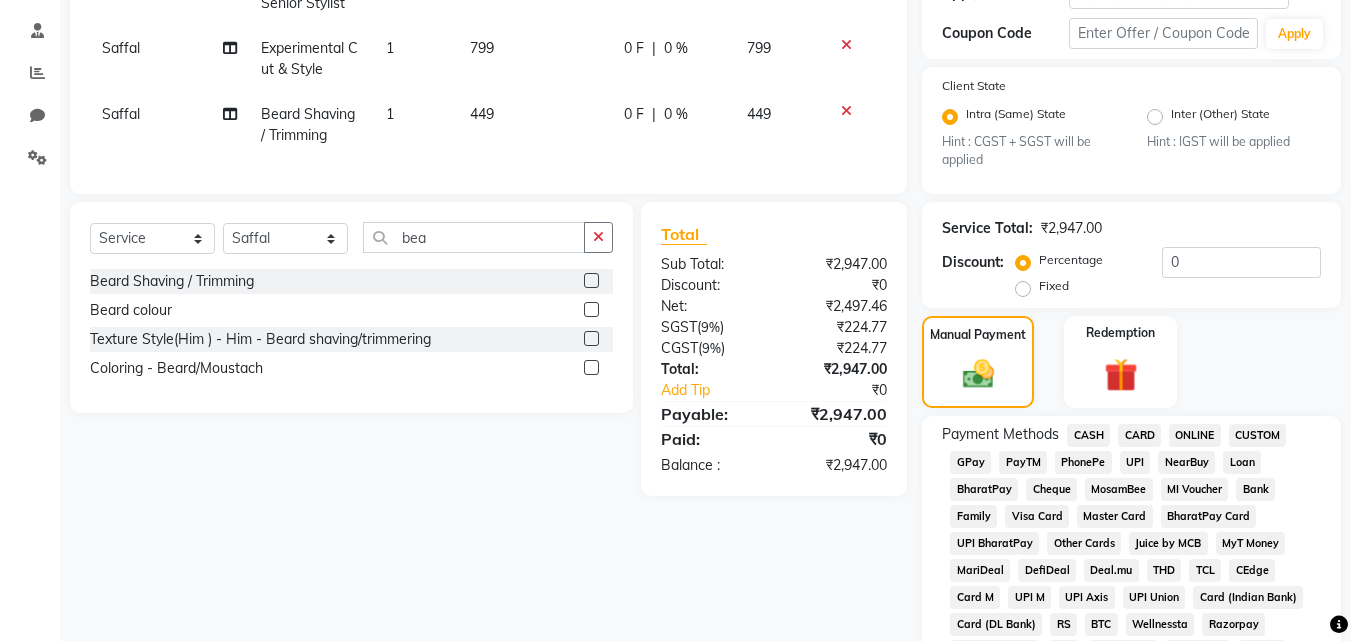 click on "CARD" 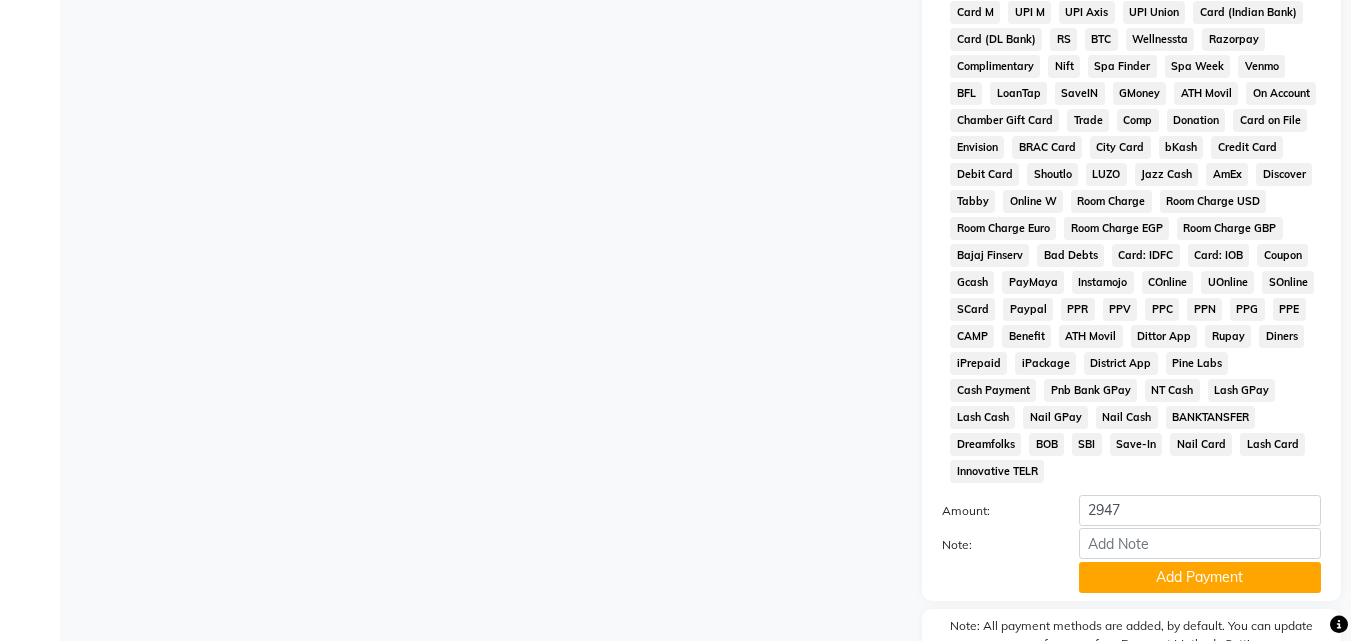 scroll, scrollTop: 1035, scrollLeft: 0, axis: vertical 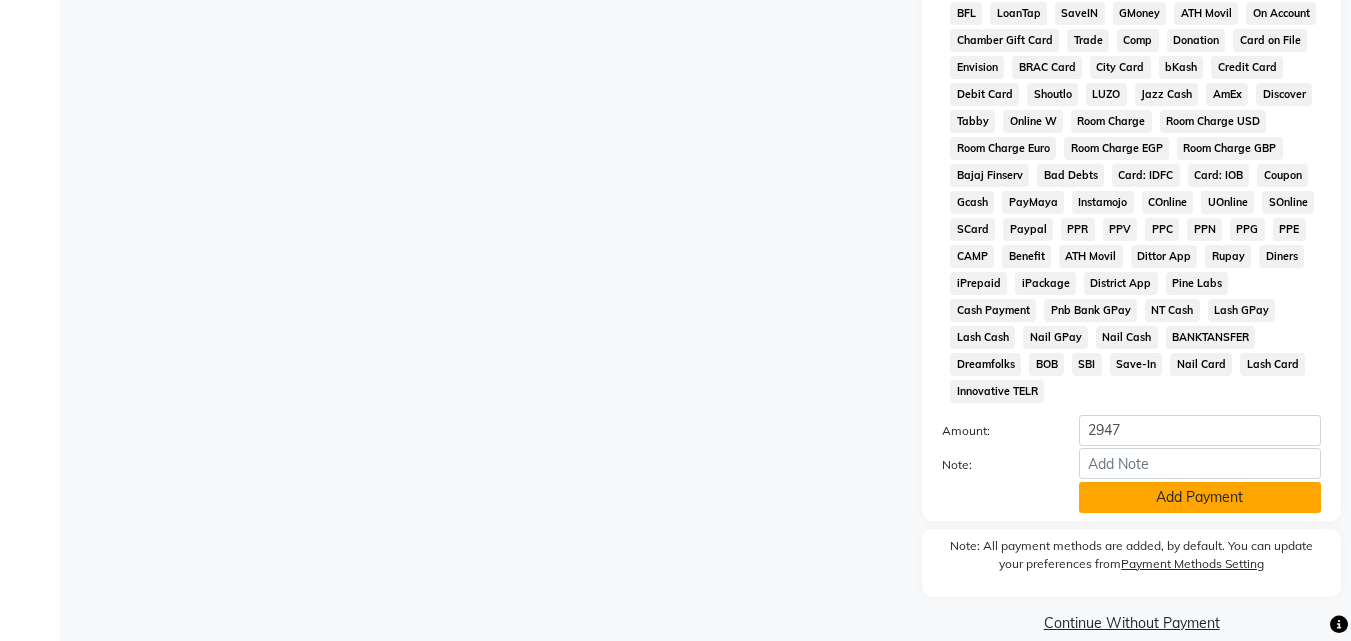 click on "Add Payment" 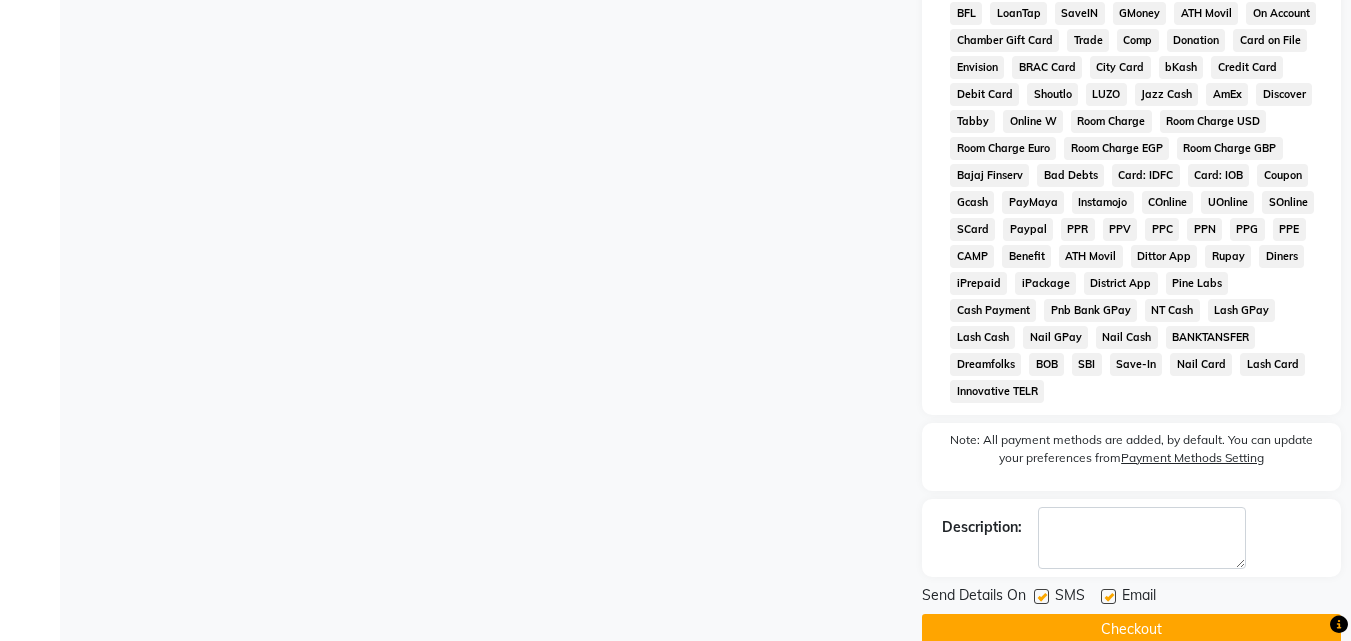 click on "Checkout" 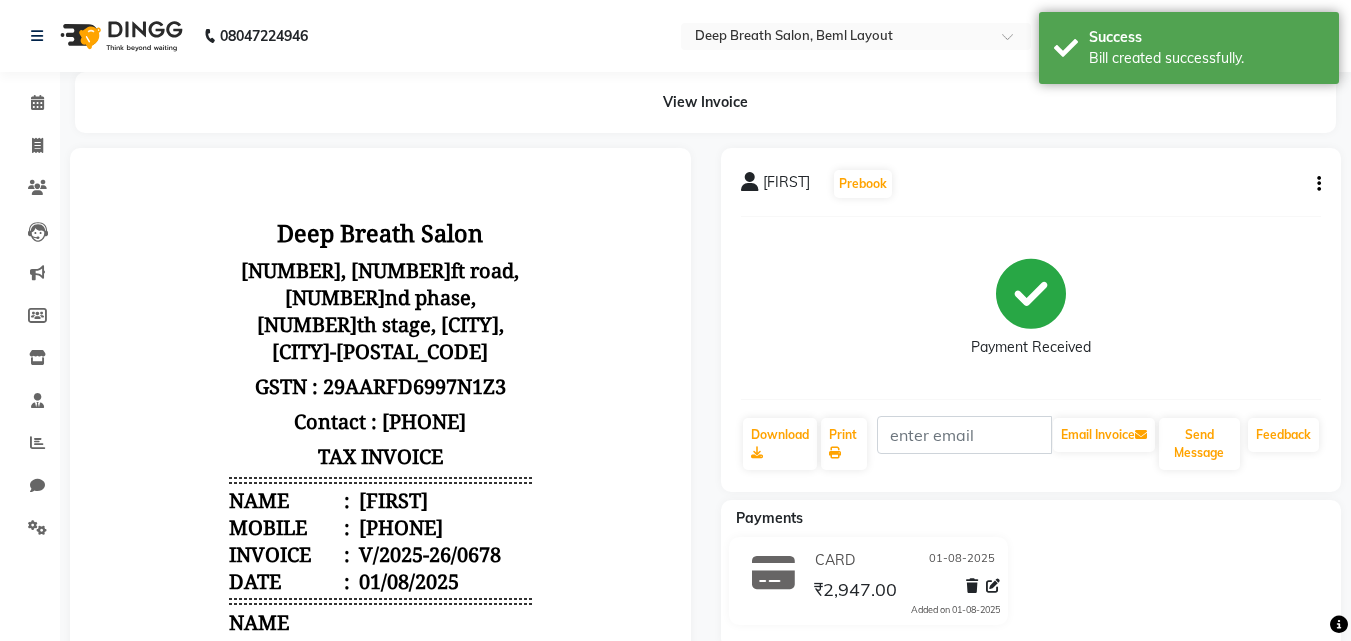 scroll, scrollTop: 0, scrollLeft: 0, axis: both 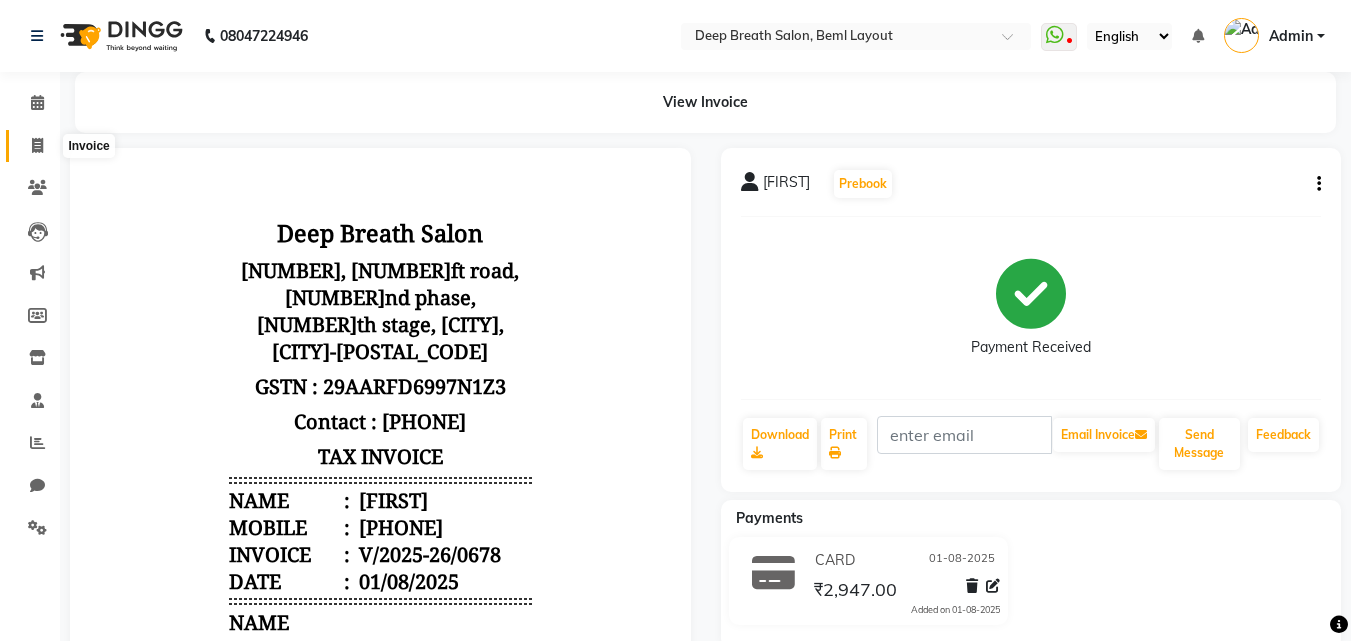click 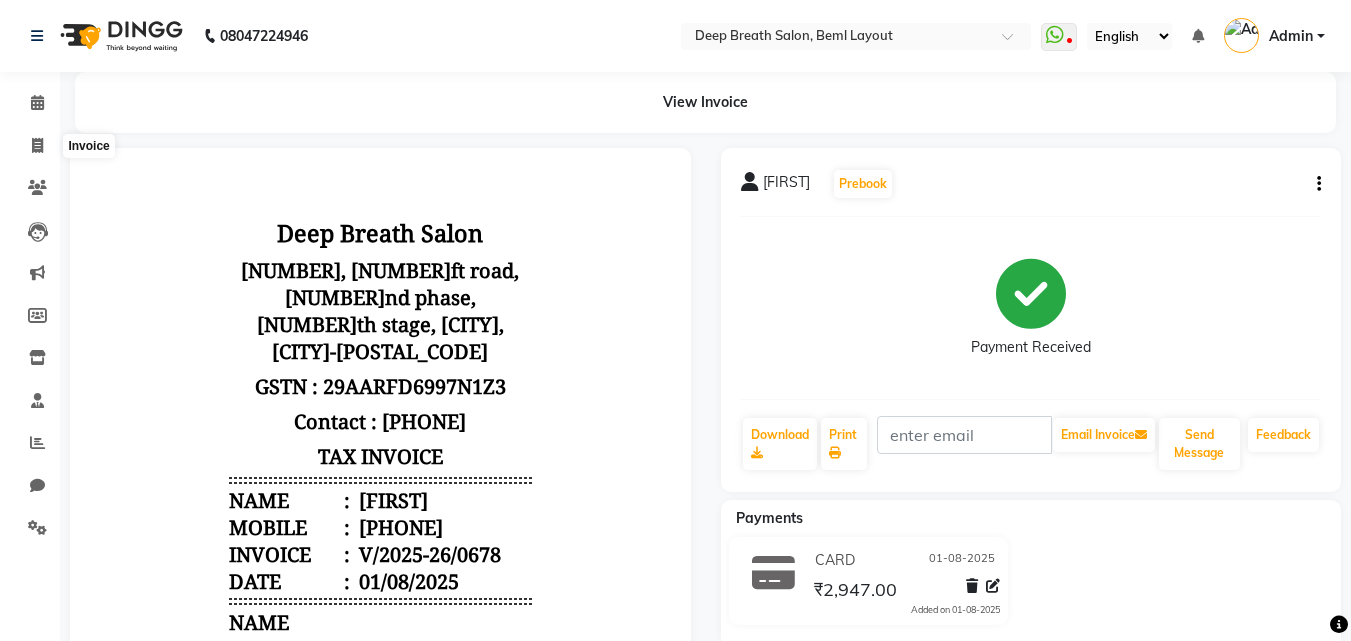select on "4101" 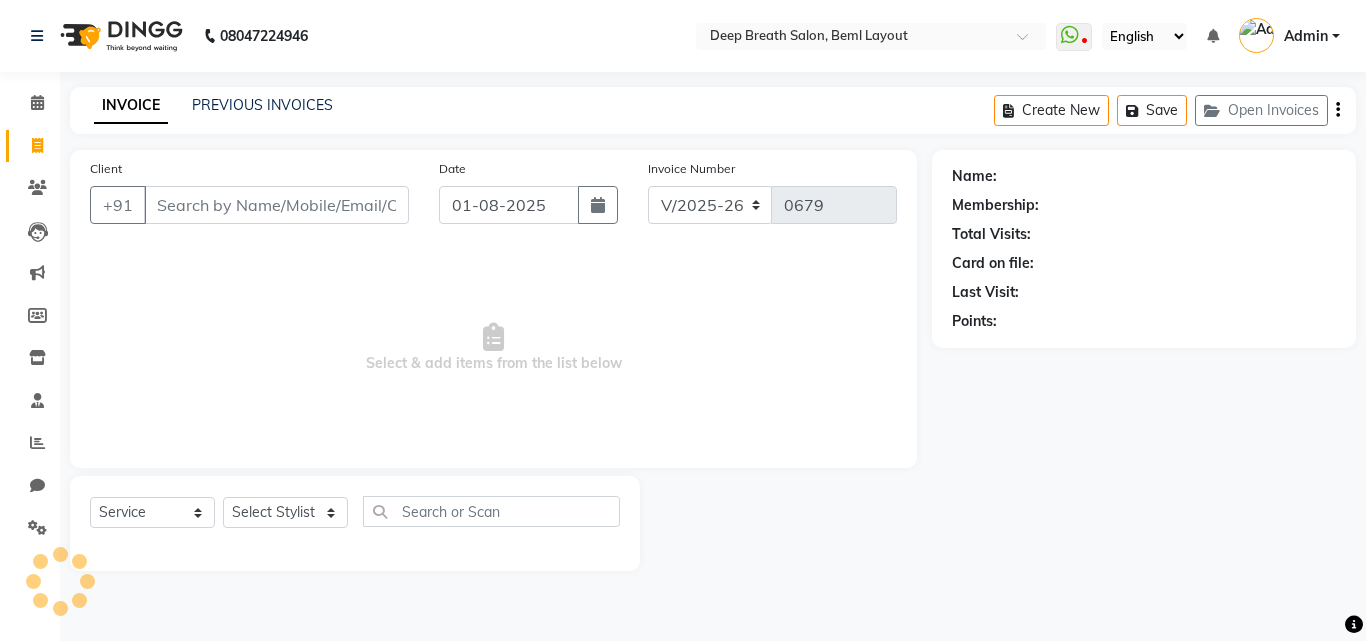 click on "Client" at bounding box center (276, 205) 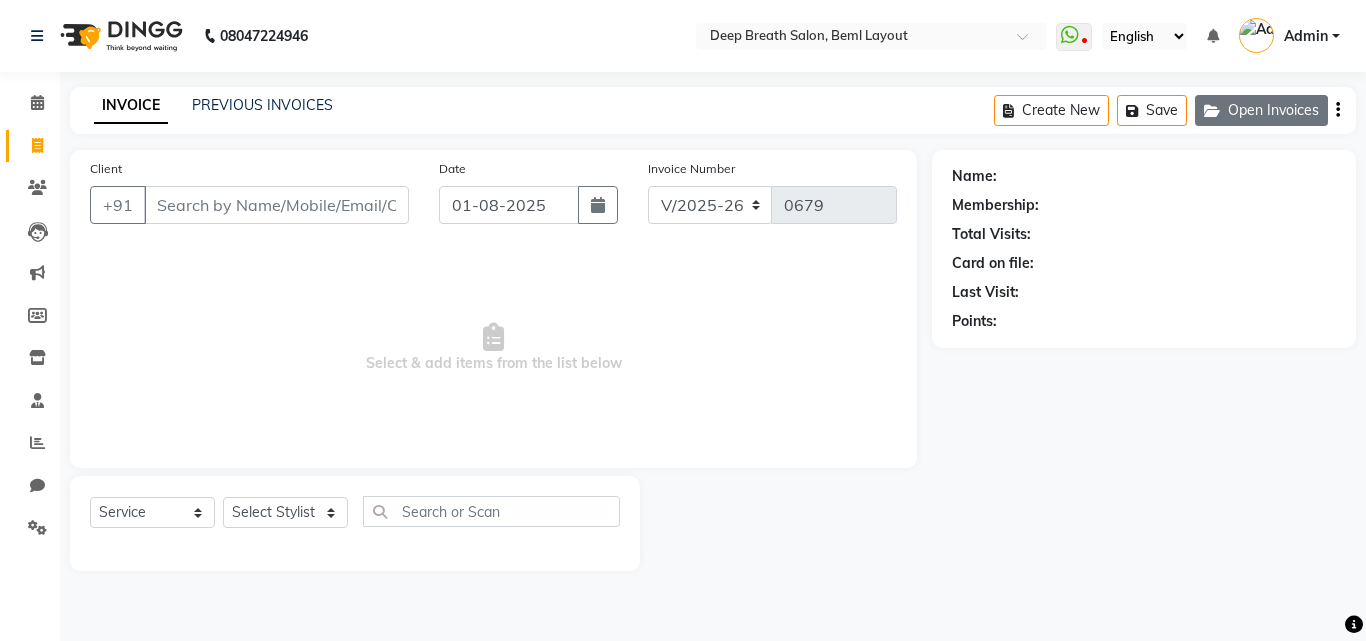 click on "Open Invoices" 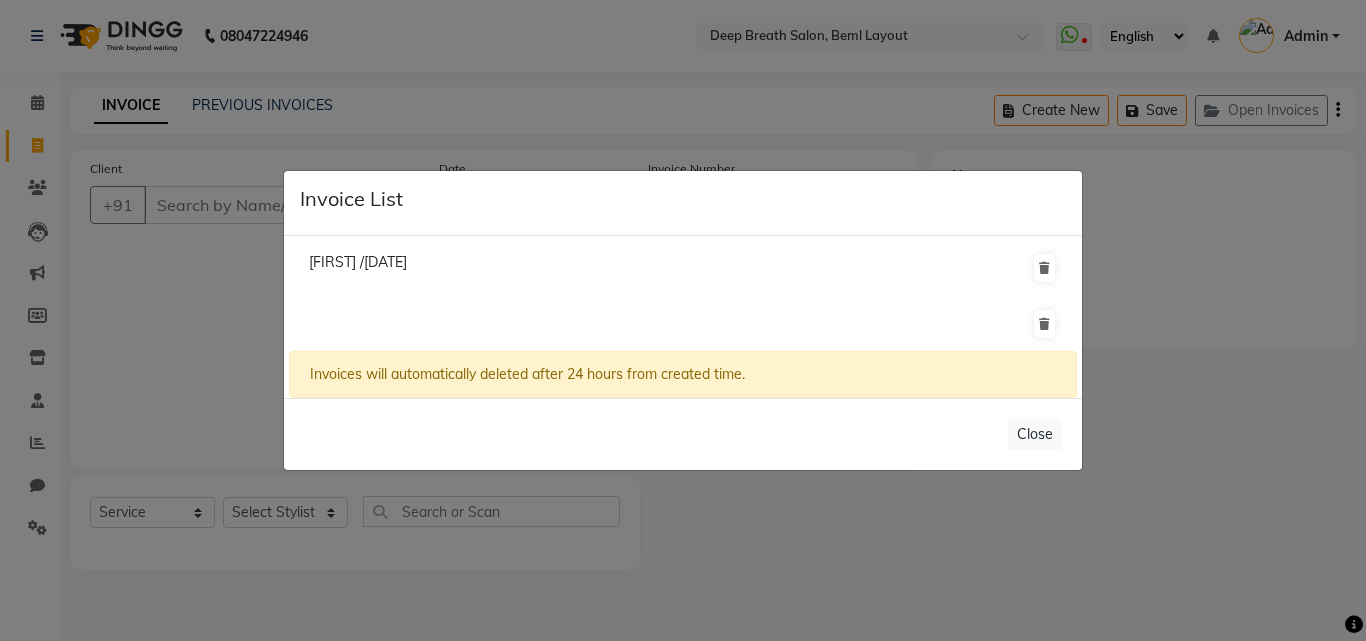 click on "Invoice List  [FIRST] /[DATE]   Invoices will automatically deleted after [NUMBER] hours from created time.   Close" 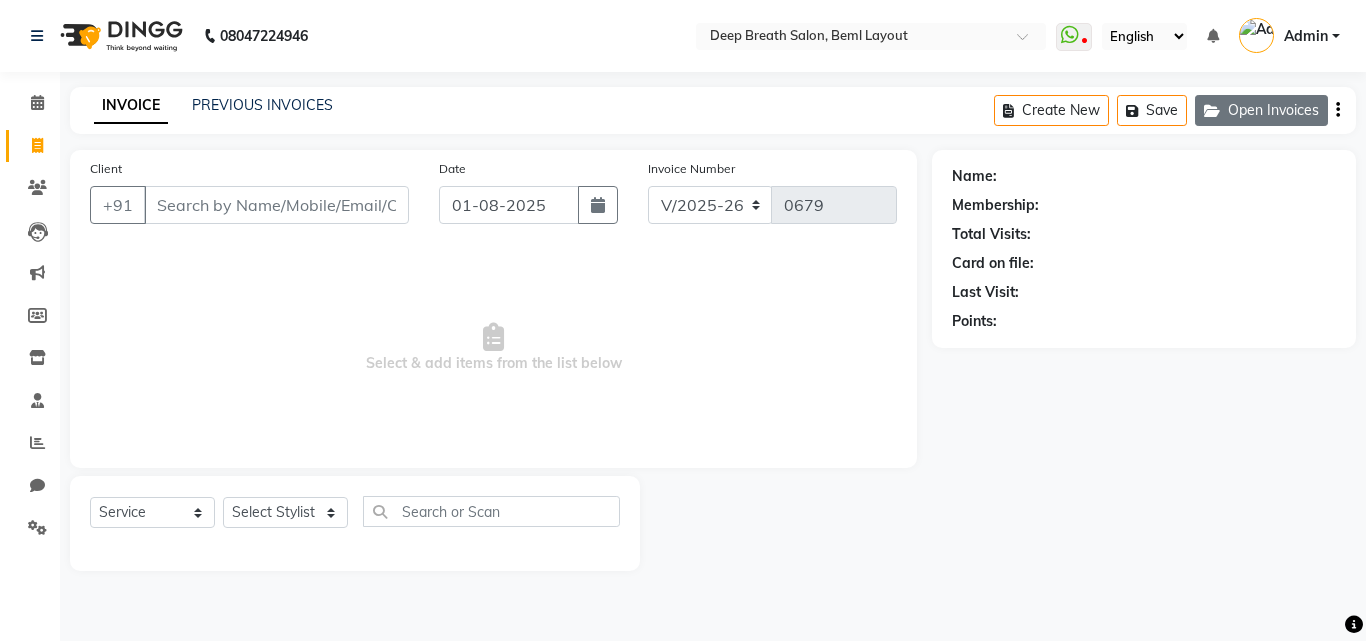 click on "Open Invoices" 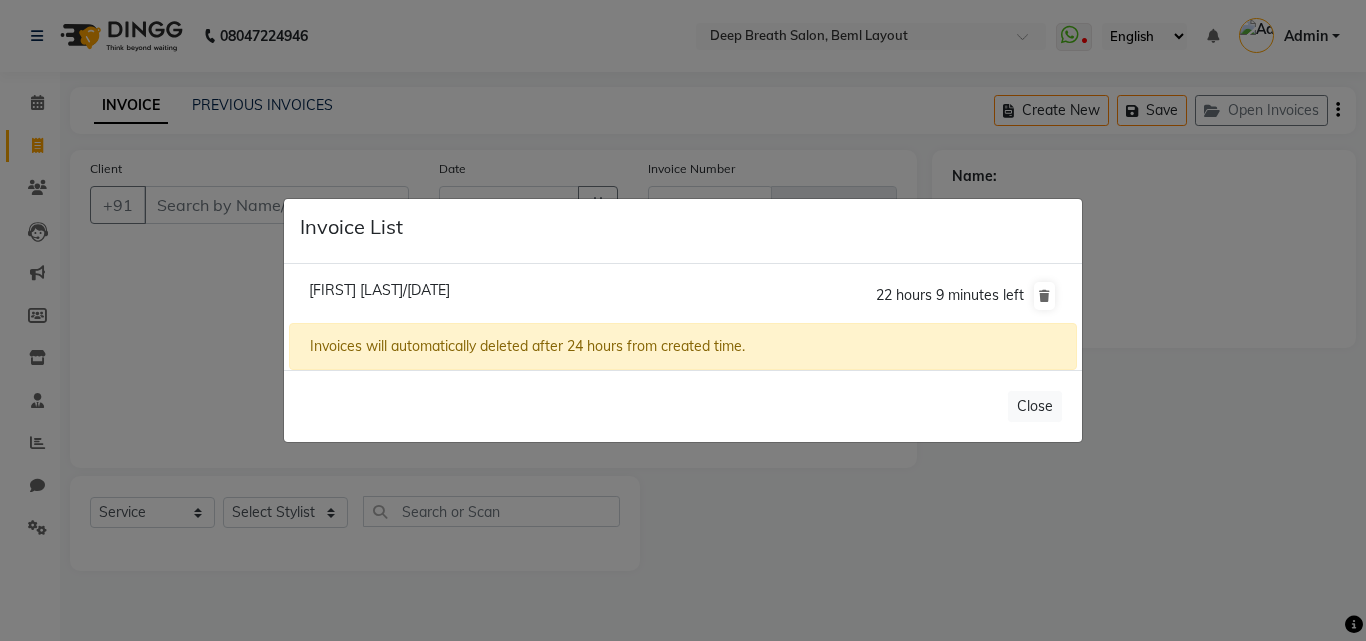 click on "[FIRST] [LAST]/[DATE]" 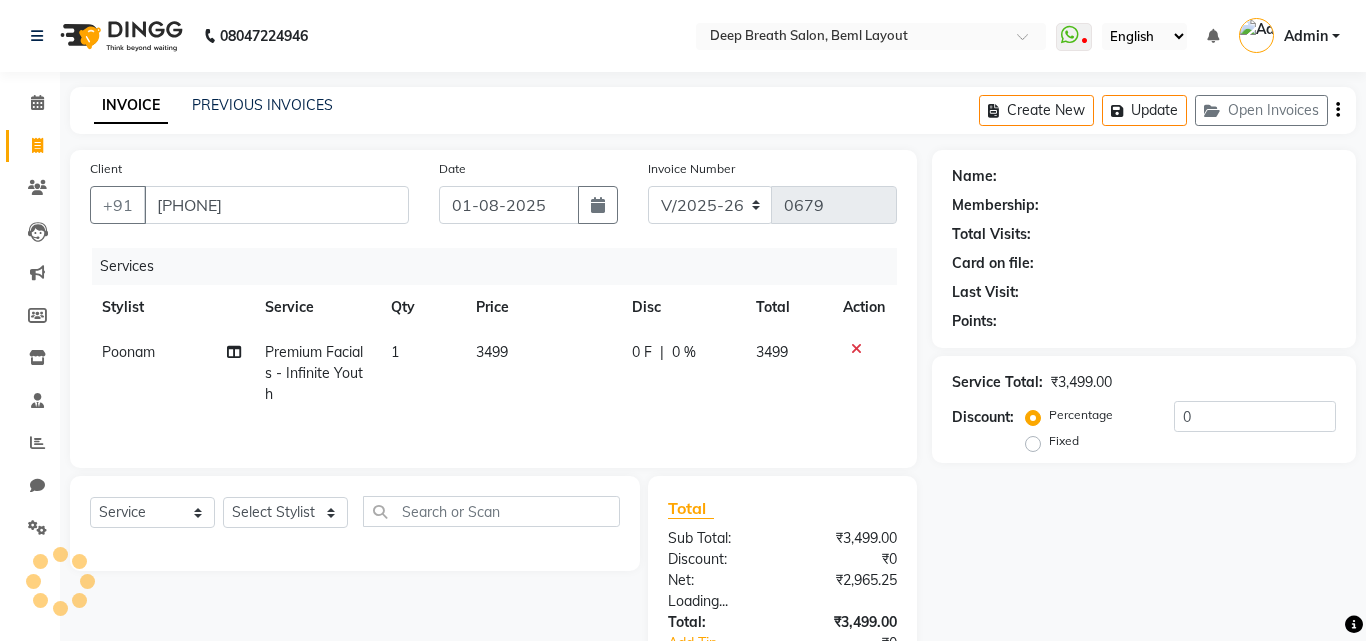 select on "1: Object" 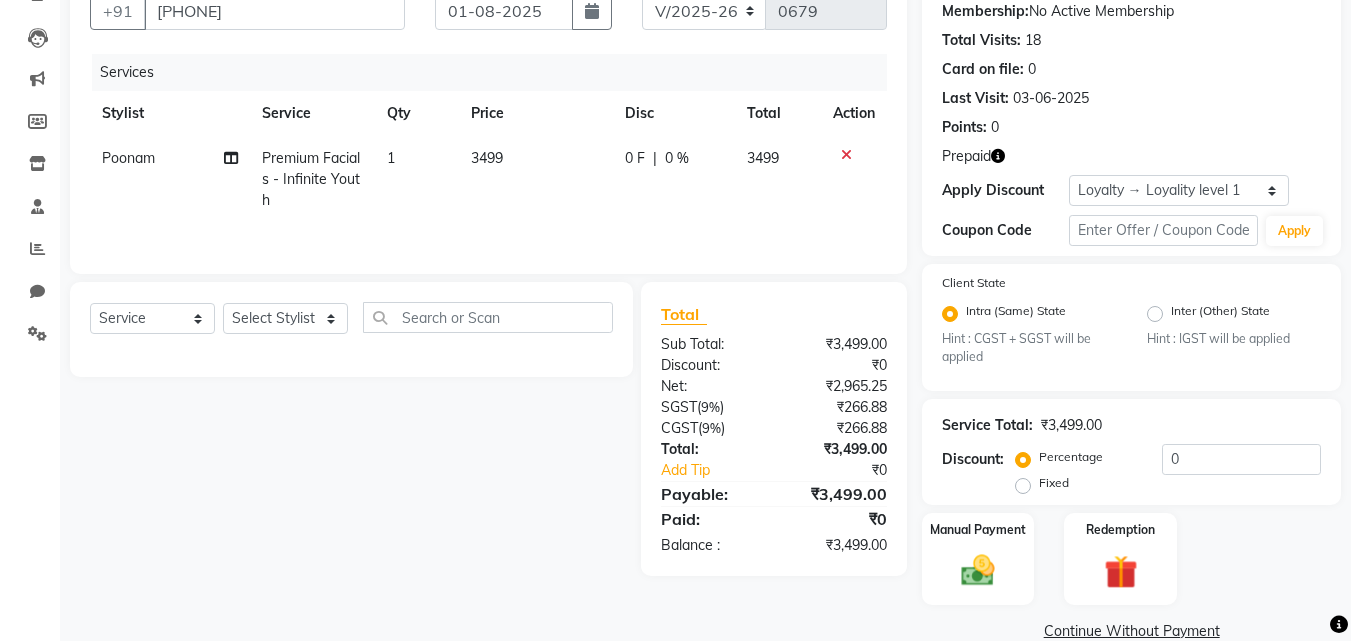 scroll, scrollTop: 200, scrollLeft: 0, axis: vertical 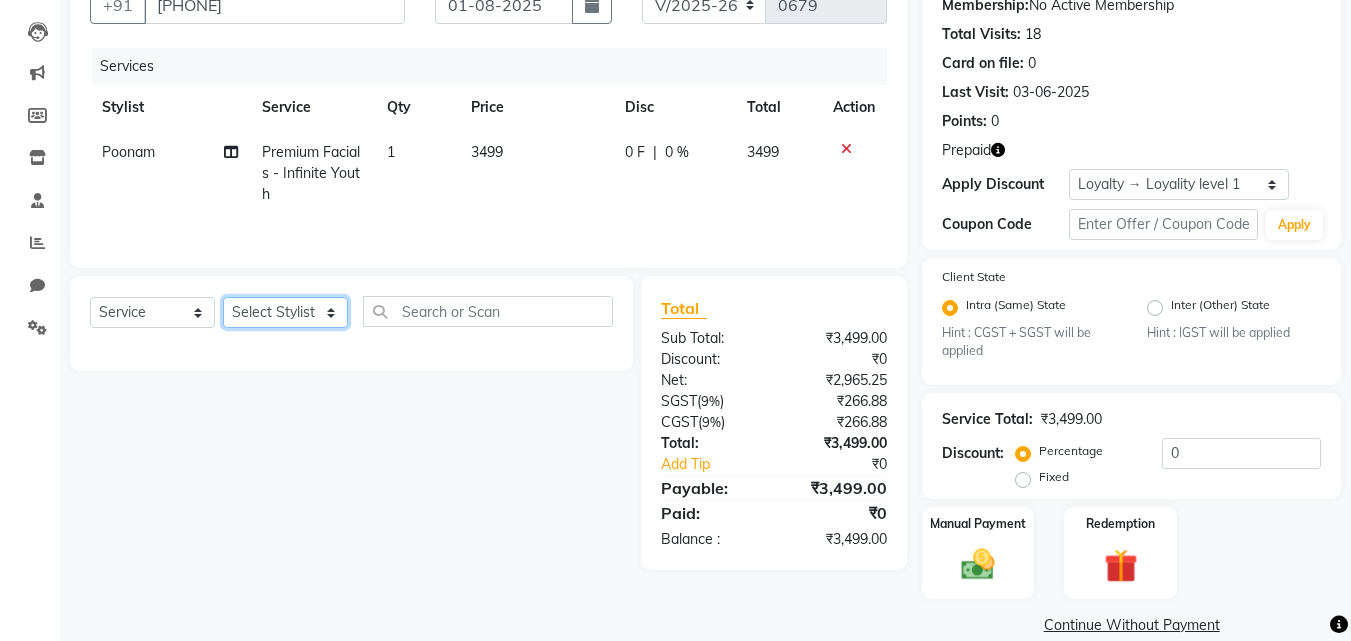 click on "Select Stylist [FIRST] [LAST] [FIRST] [LAST] [FIRST] [LAST] [FIRST] [LAST] [FIRST] [LAST] [FIRST] [LAST] [FIRST] [LAST] [FIRST] [LAST] [FIRST] [LAST] [FIRST] [LAST] [FIRST] [LAST] [FIRST] [LAST] [FIRST] [LAST]" 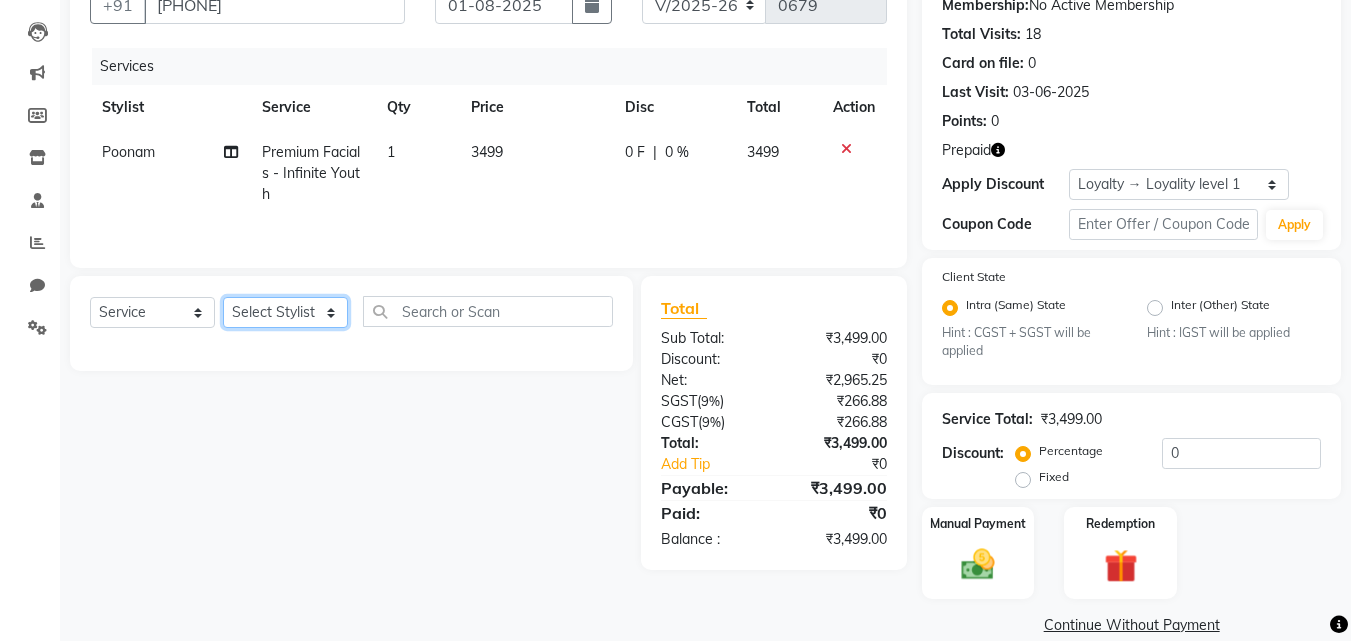 select on "39592" 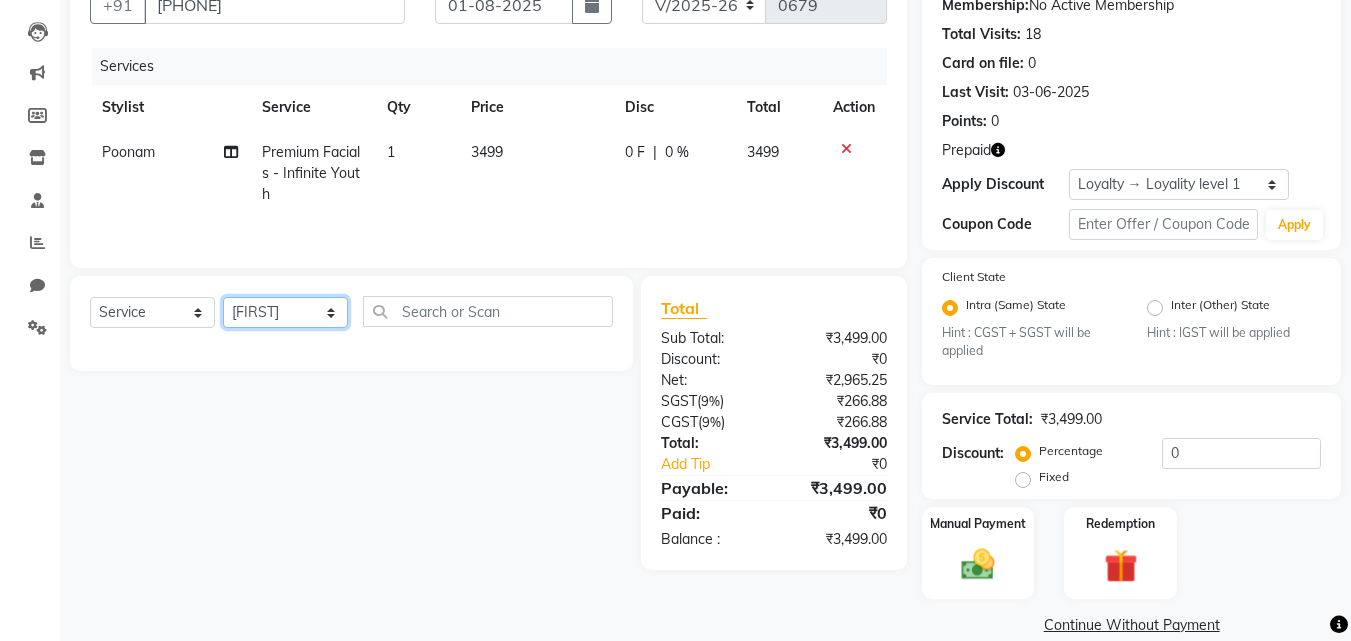 click on "Select Stylist [FIRST] [LAST] [FIRST] [LAST] [FIRST] [LAST] [FIRST] [LAST] [FIRST] [LAST] [FIRST] [LAST] [FIRST] [LAST] [FIRST] [LAST] [FIRST] [LAST] [FIRST] [LAST] [FIRST] [LAST] [FIRST] [LAST] [FIRST] [LAST]" 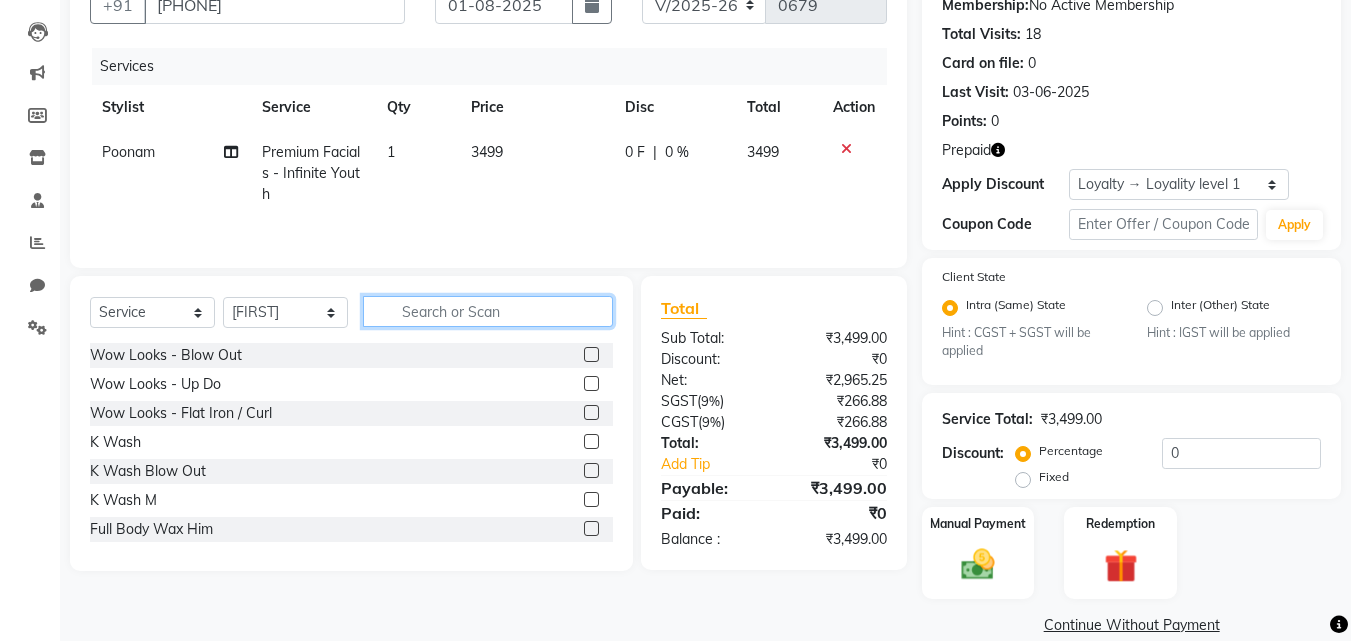 click 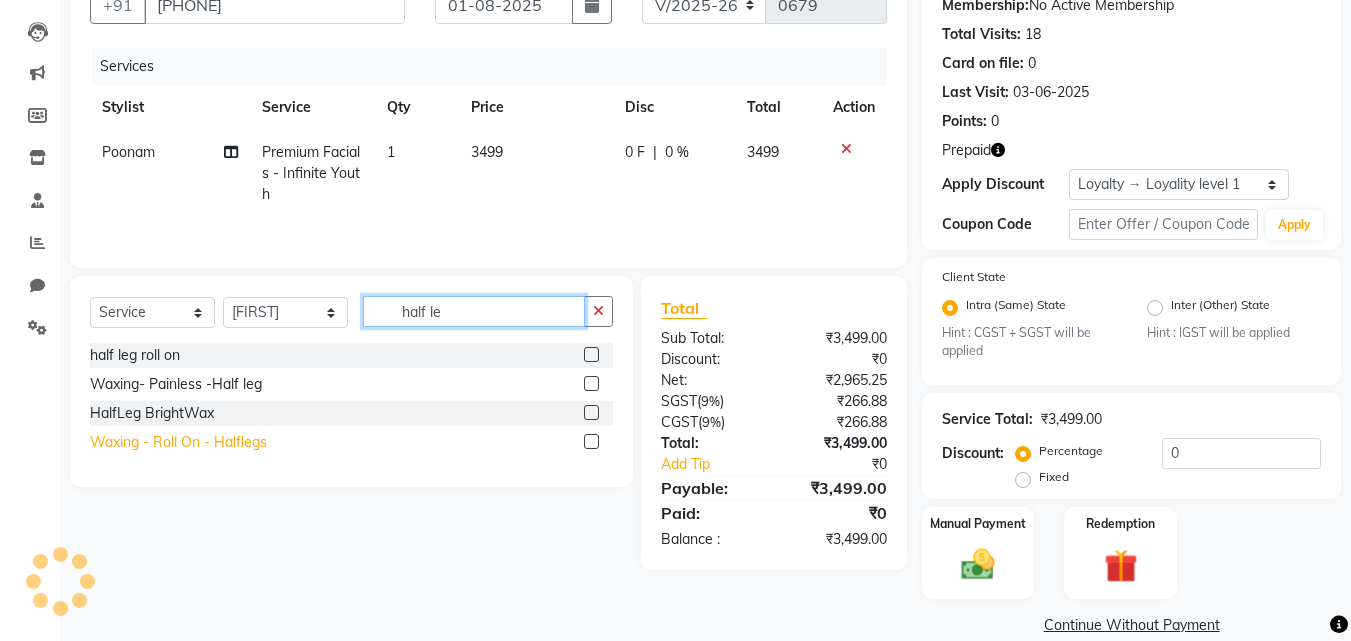 type on "half le" 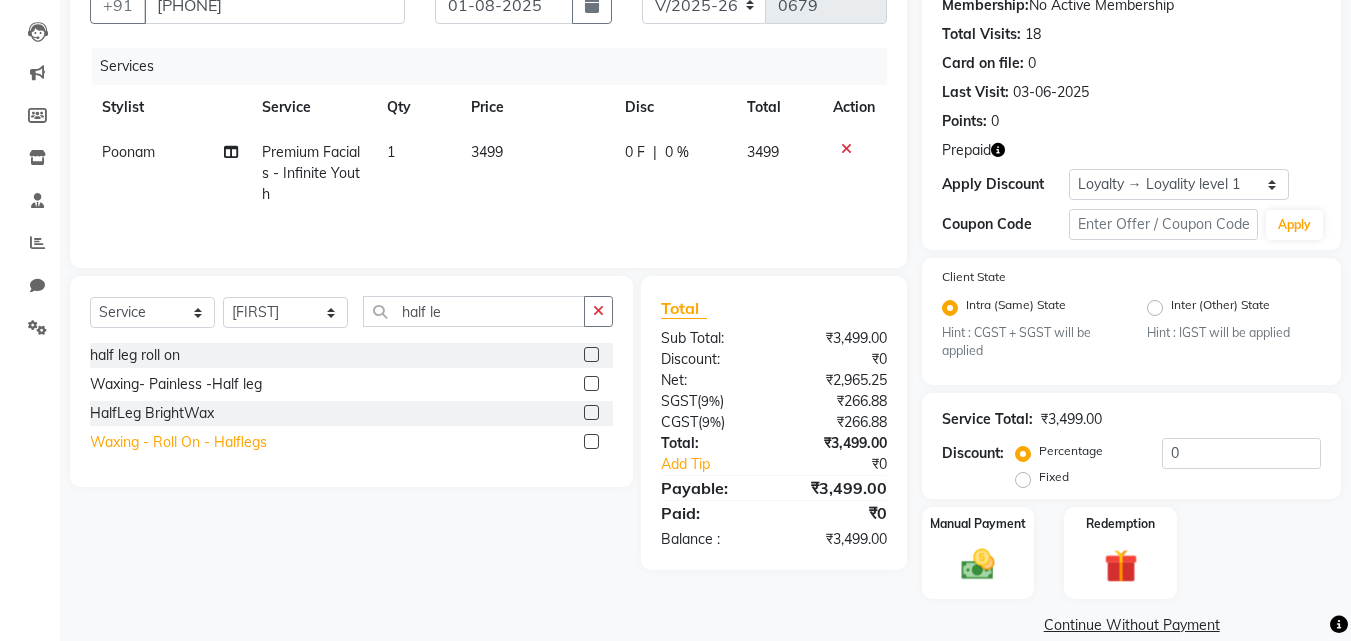 click on "Waxing - Roll On - Halflegs" 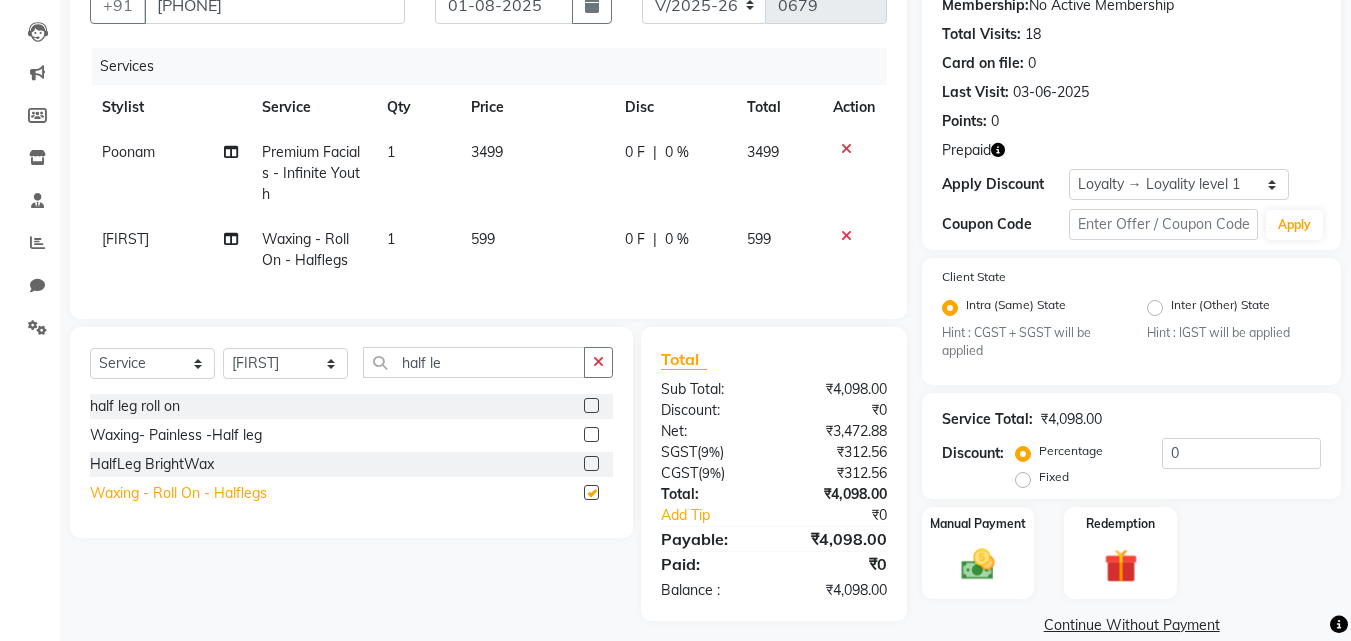 checkbox on "false" 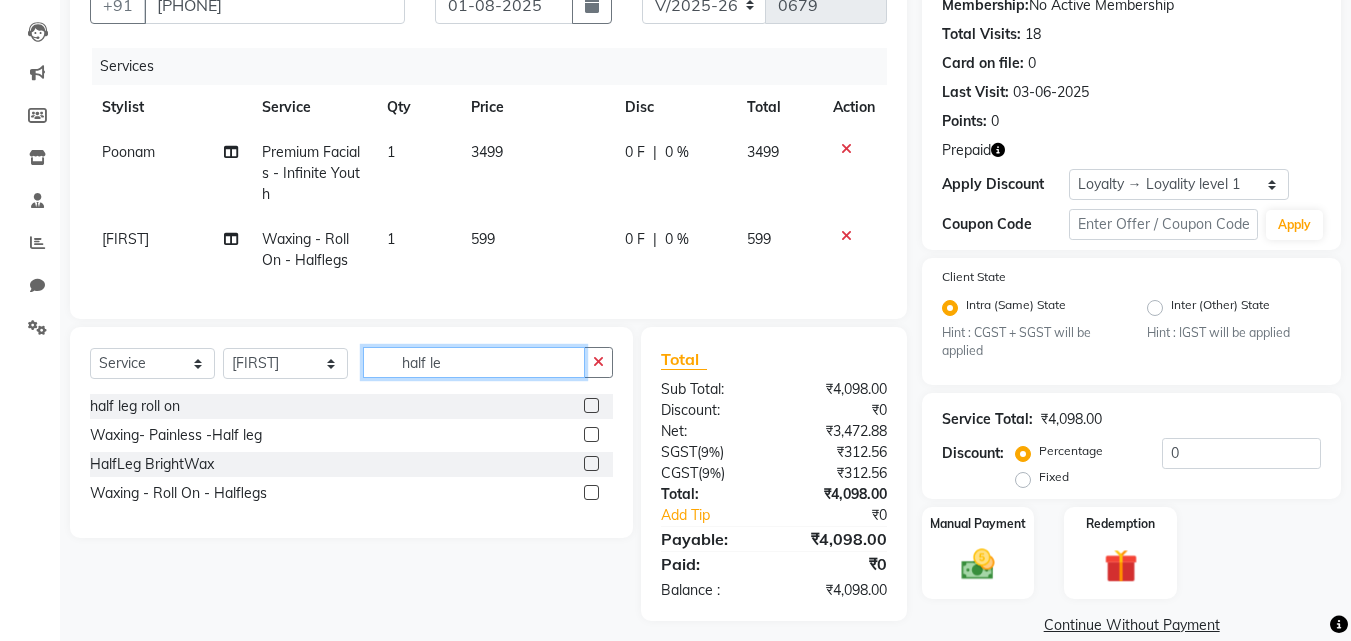 drag, startPoint x: 457, startPoint y: 374, endPoint x: 382, endPoint y: 377, distance: 75.059975 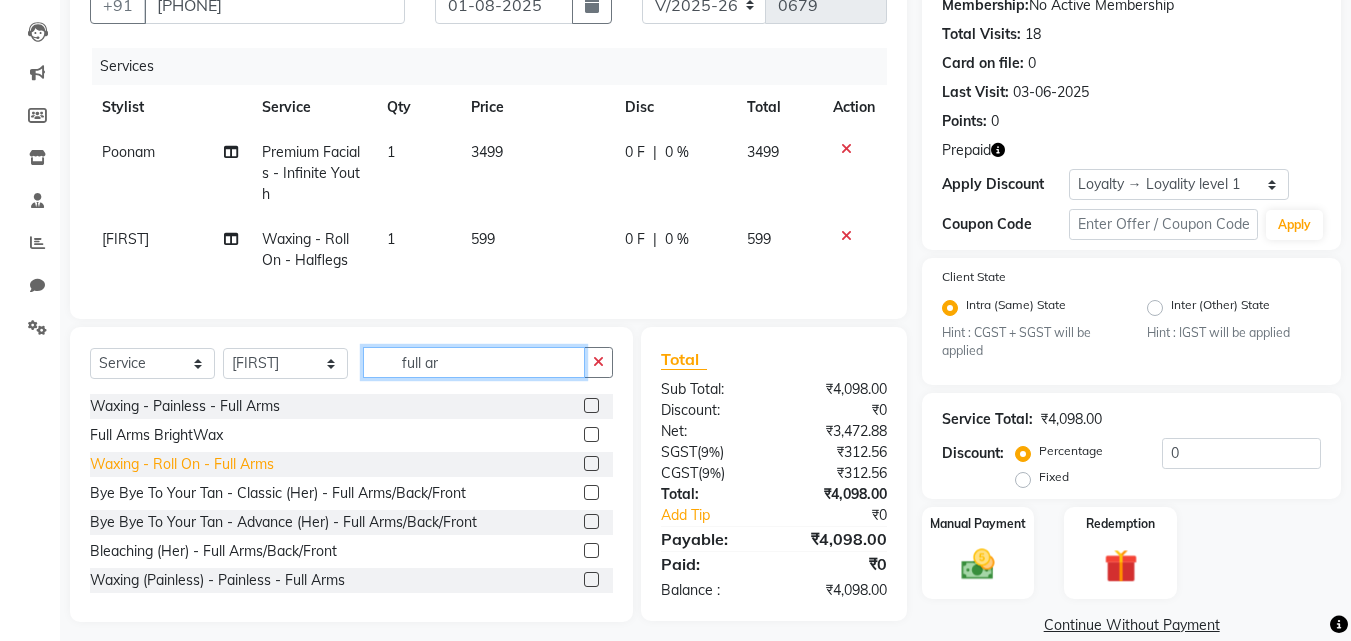 type on "full ar" 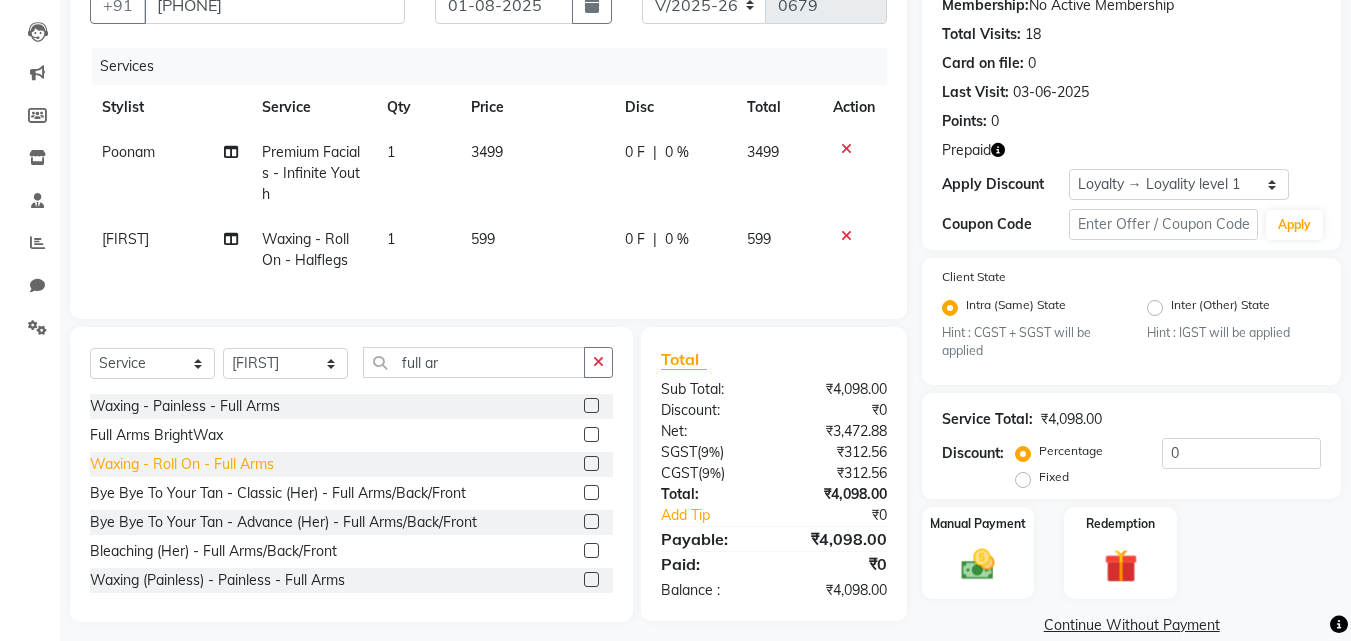 click on "Waxing - Roll On  - Full Arms" 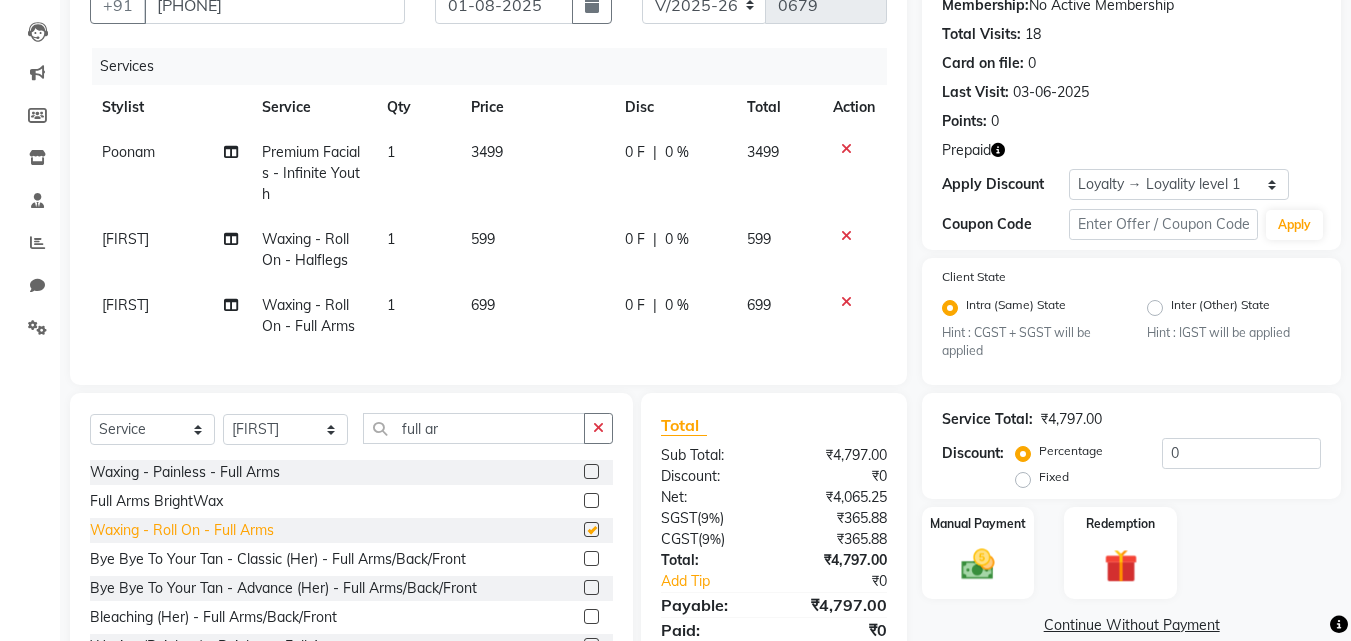 checkbox on "false" 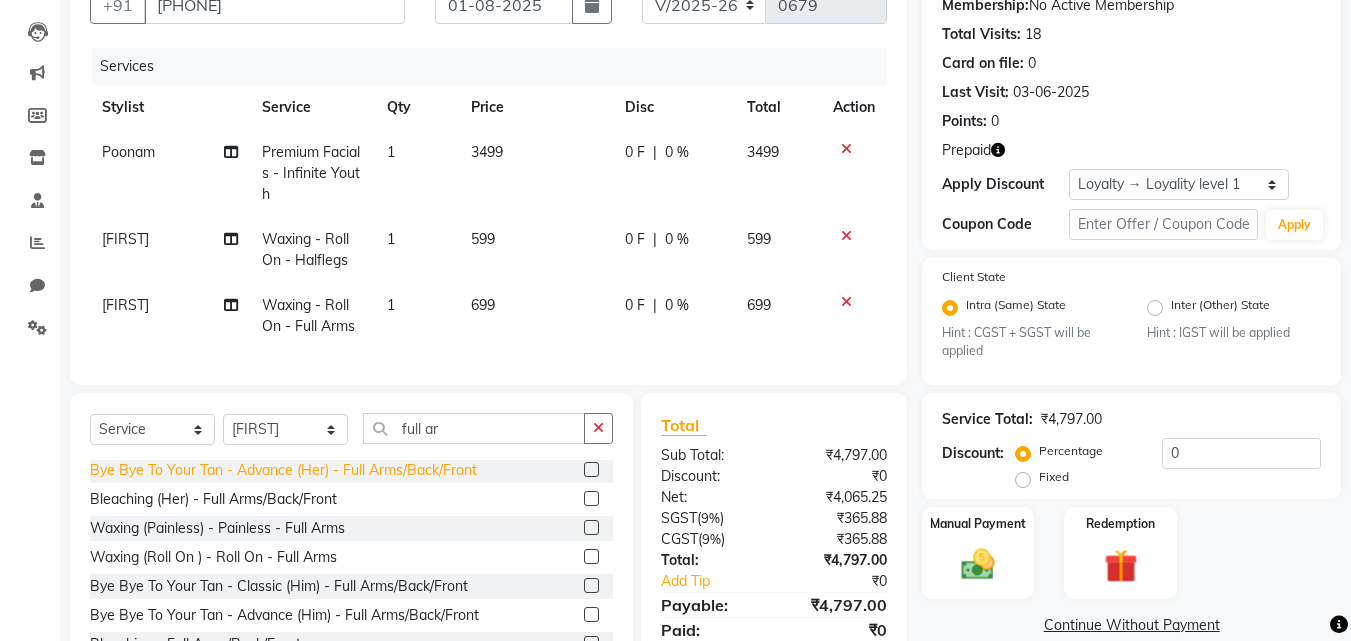 scroll, scrollTop: 119, scrollLeft: 0, axis: vertical 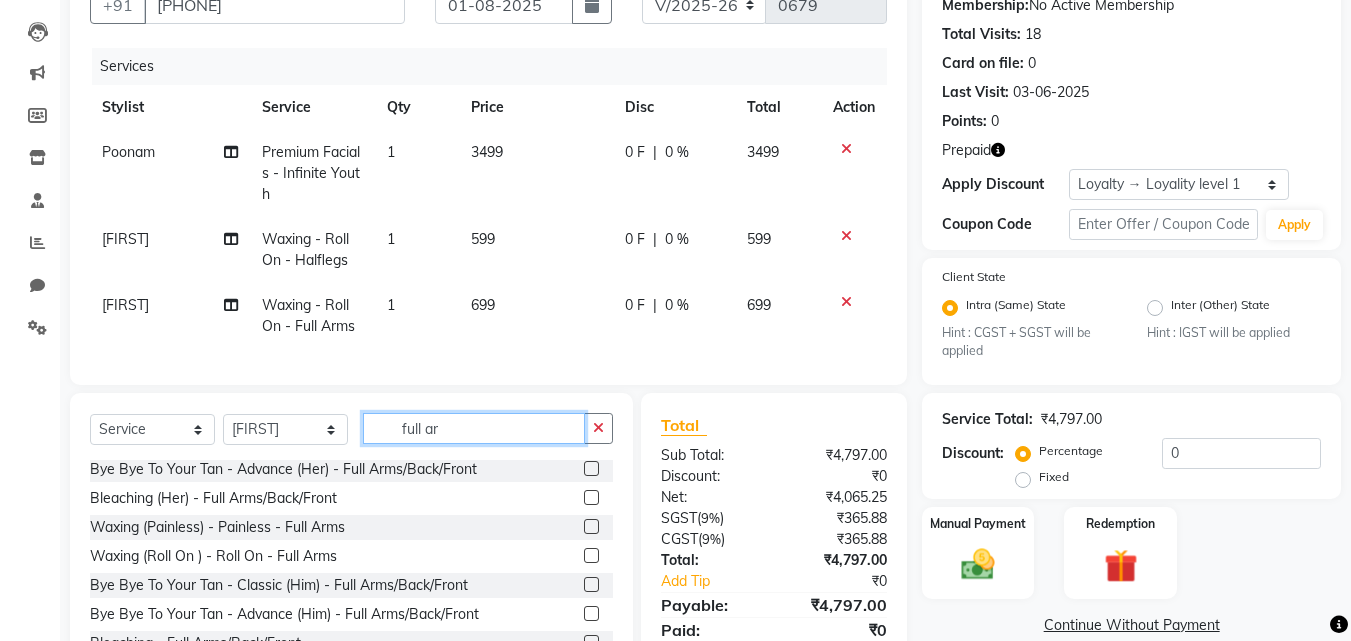 drag, startPoint x: 451, startPoint y: 441, endPoint x: 407, endPoint y: 441, distance: 44 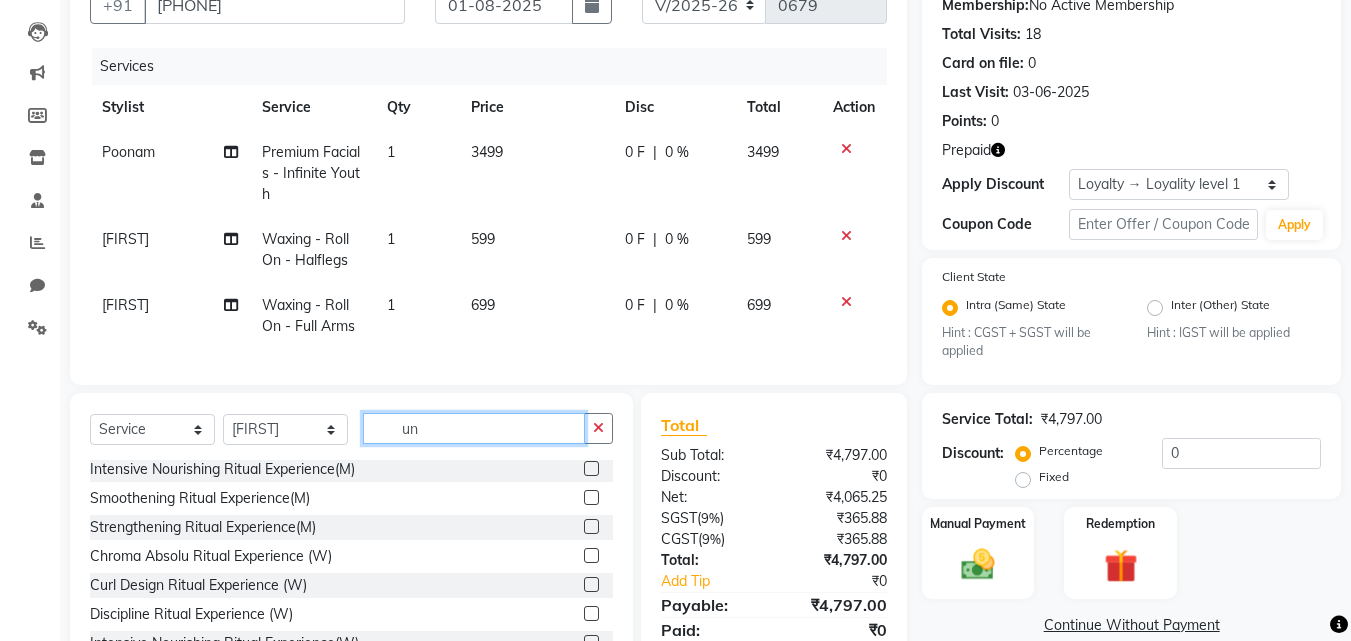 scroll, scrollTop: 0, scrollLeft: 0, axis: both 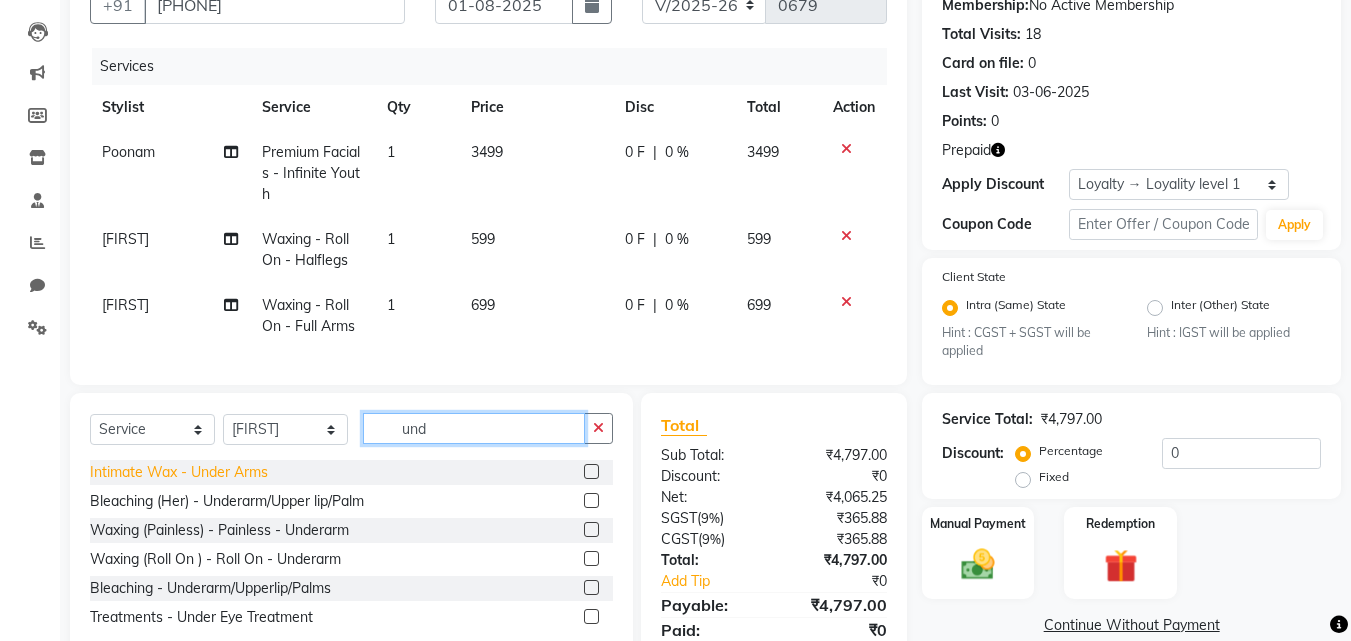 type on "und" 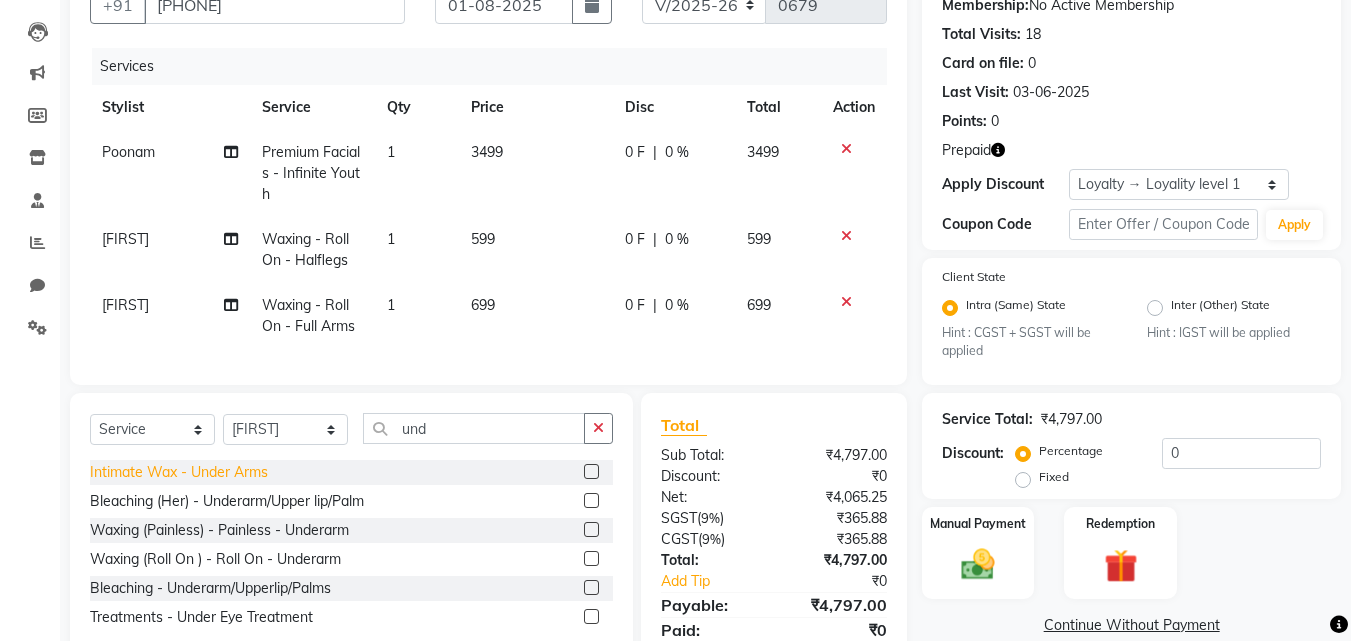click on "Intimate Wax - Under Arms" 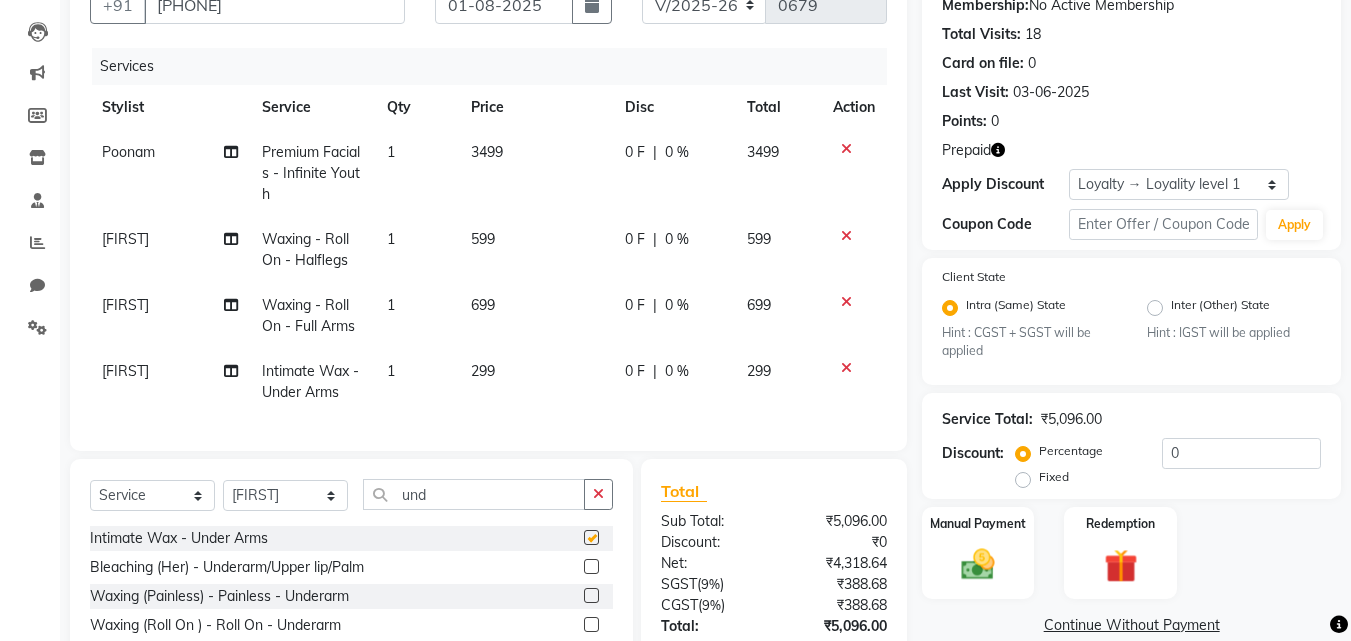checkbox on "false" 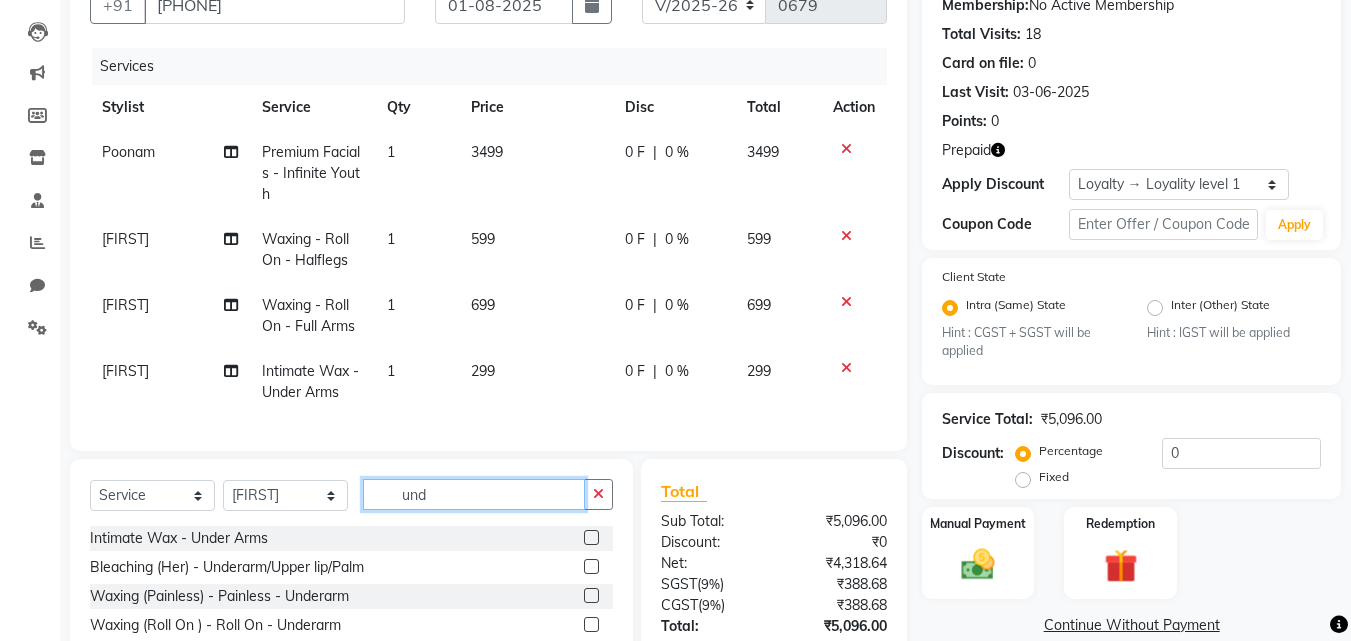 drag, startPoint x: 439, startPoint y: 503, endPoint x: 383, endPoint y: 508, distance: 56.22277 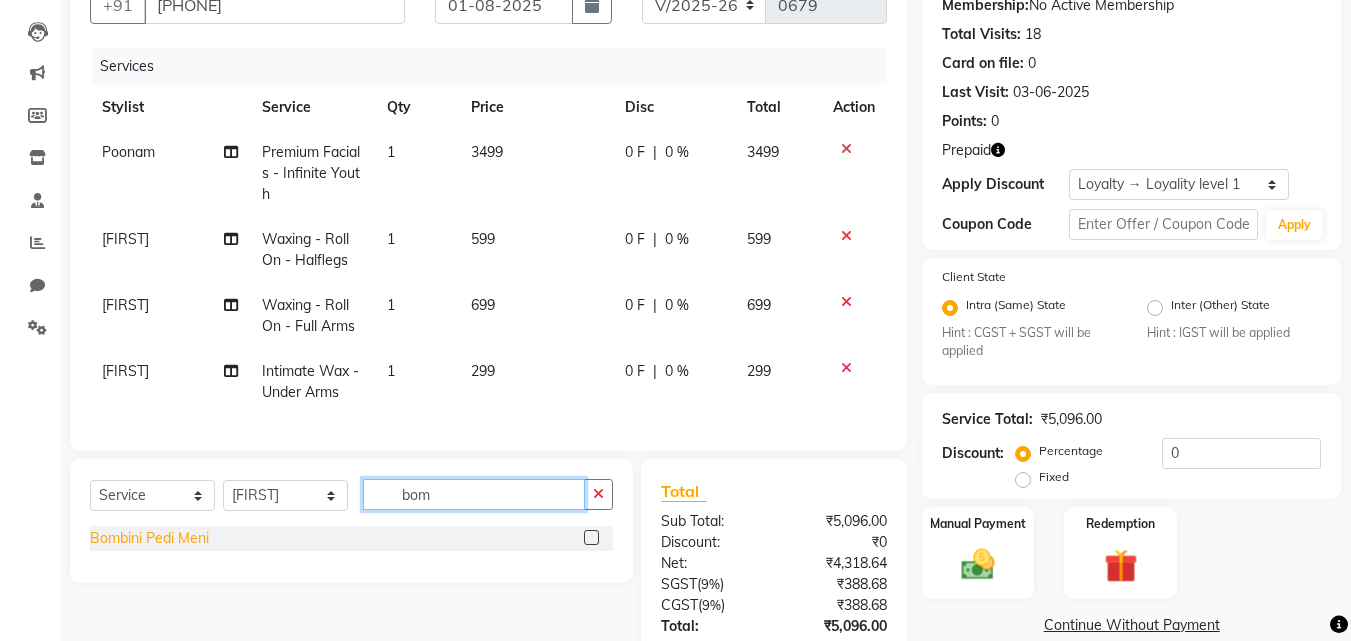 type on "bom" 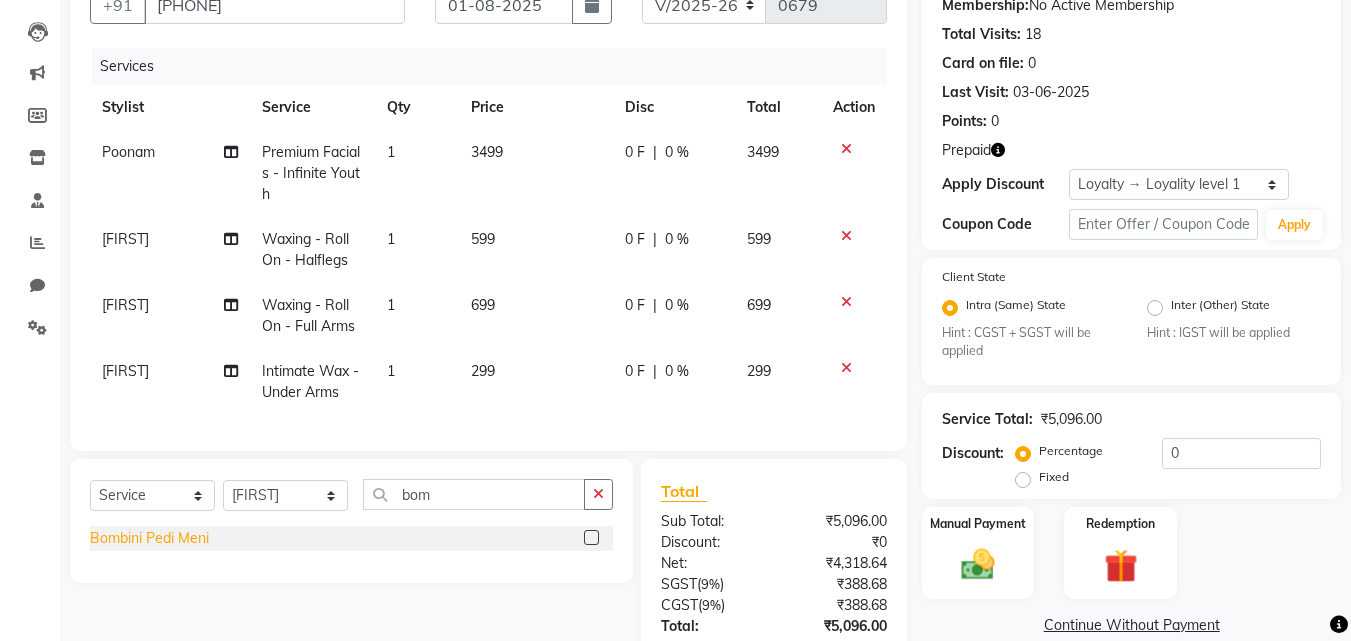 click on "Bombini Pedi Meni" 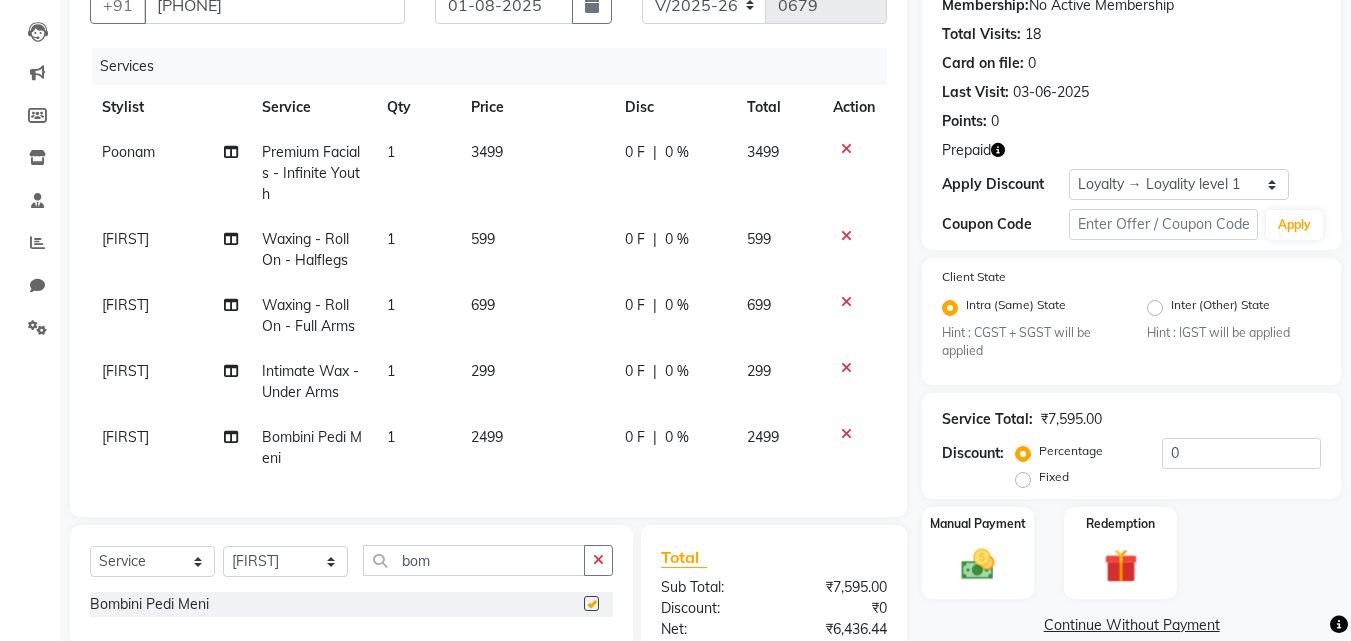 checkbox on "false" 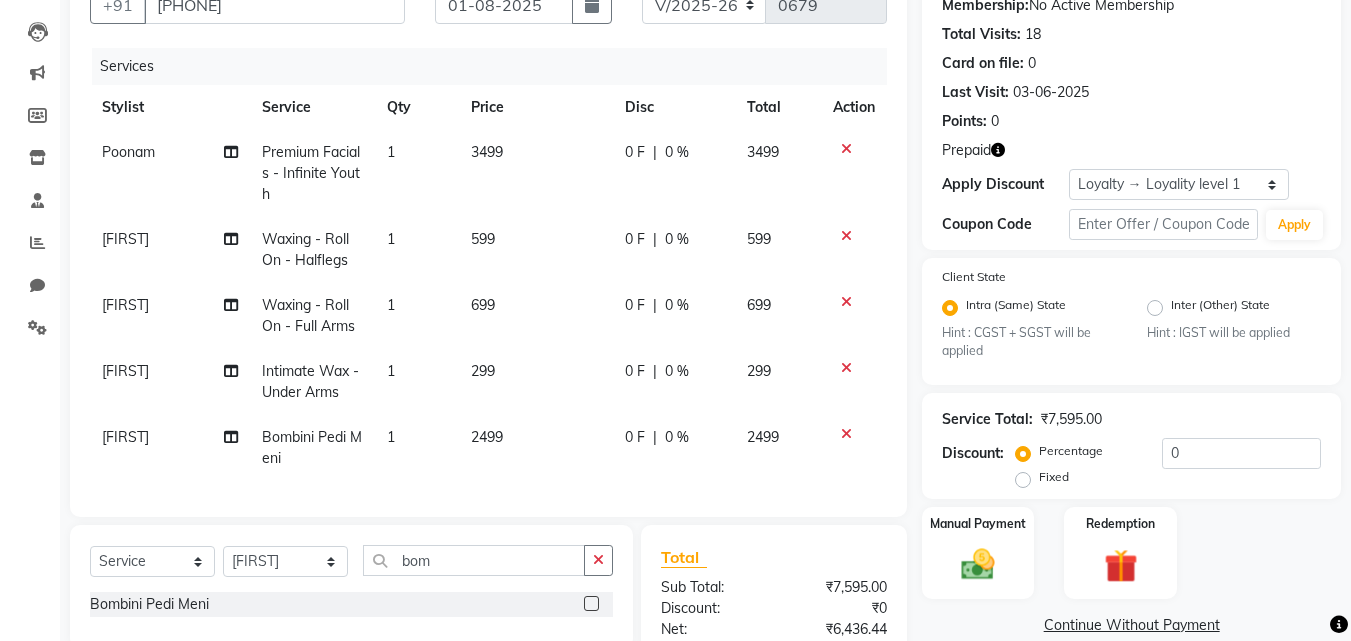 click on "2499" 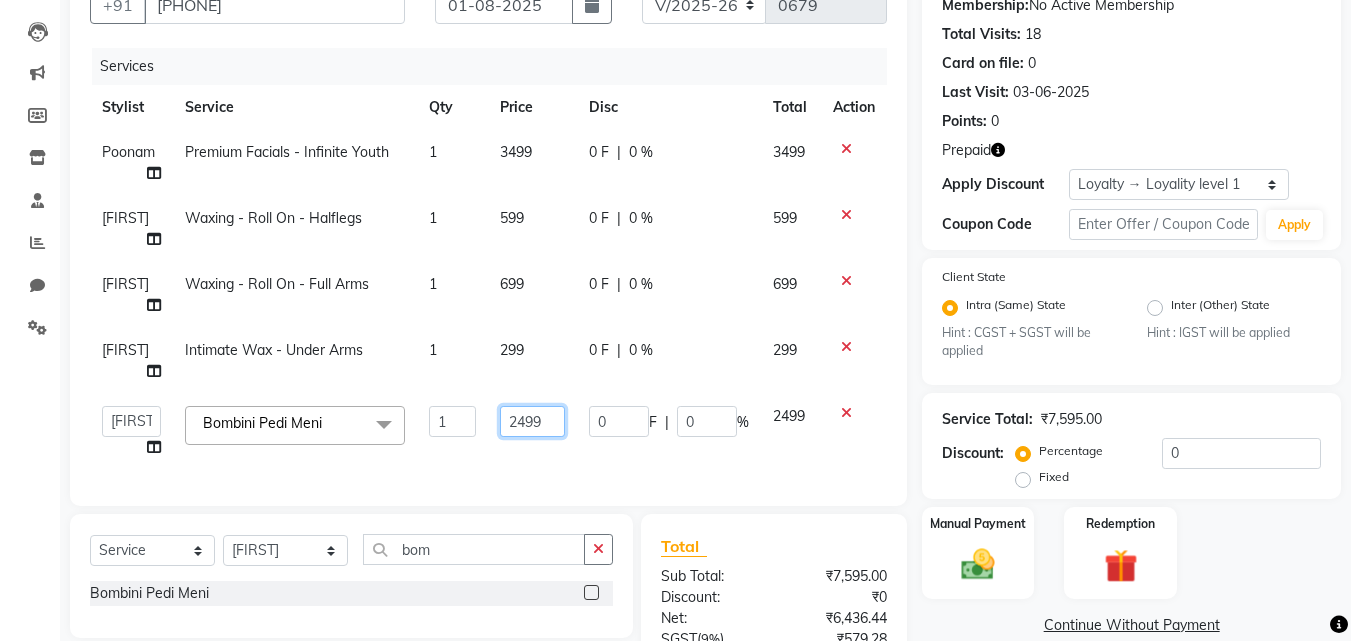 click on "2499" 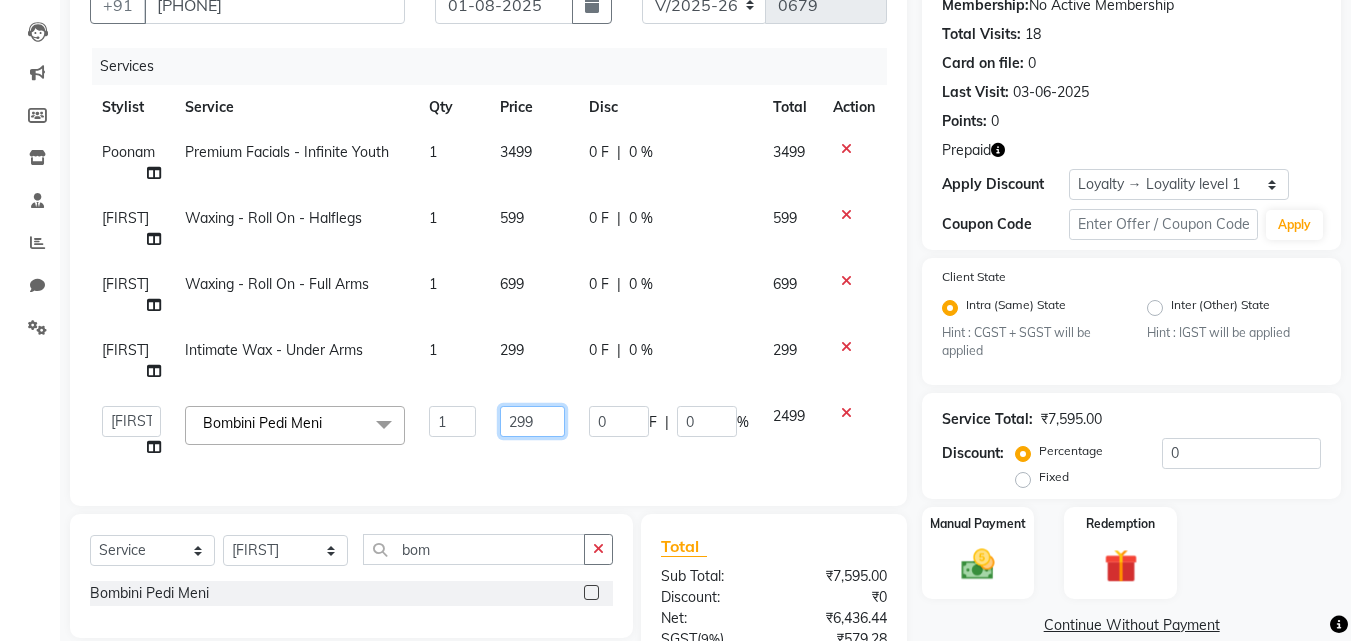 type on "2999" 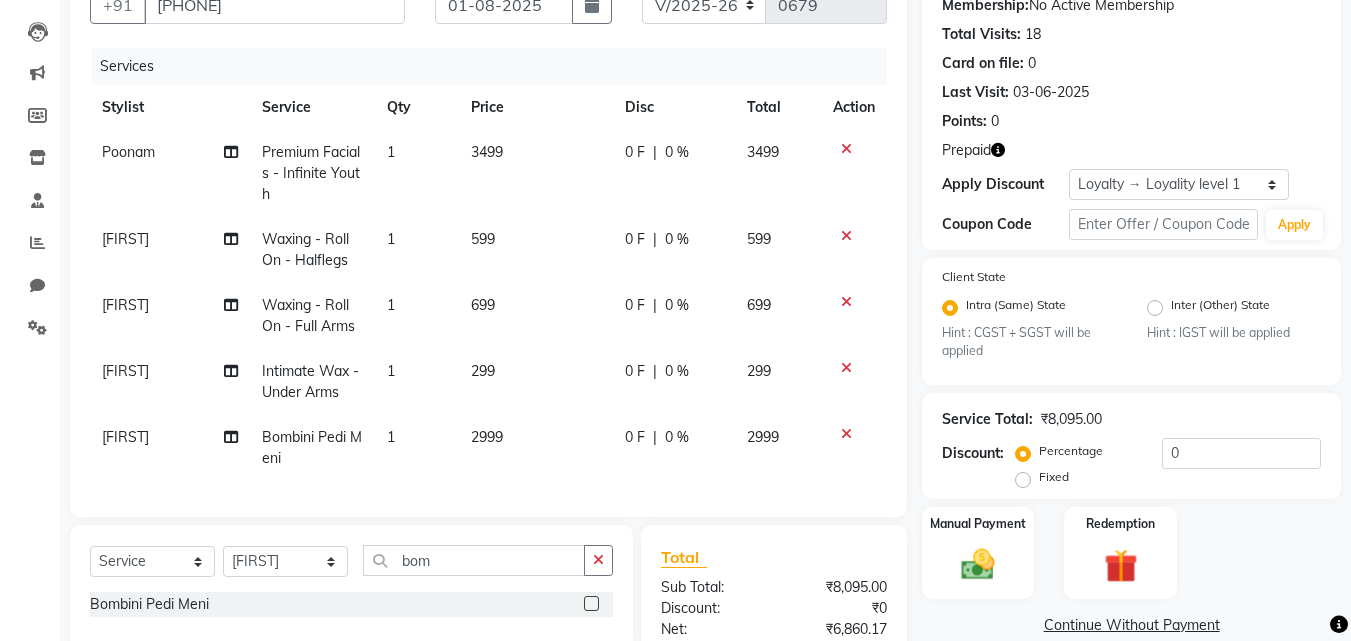 click on "[FIRST]  [SERVICE] - [PRODUCT] - [ITEM] [NUMBER] [PRICE] [NUMBER] [PRICE]" 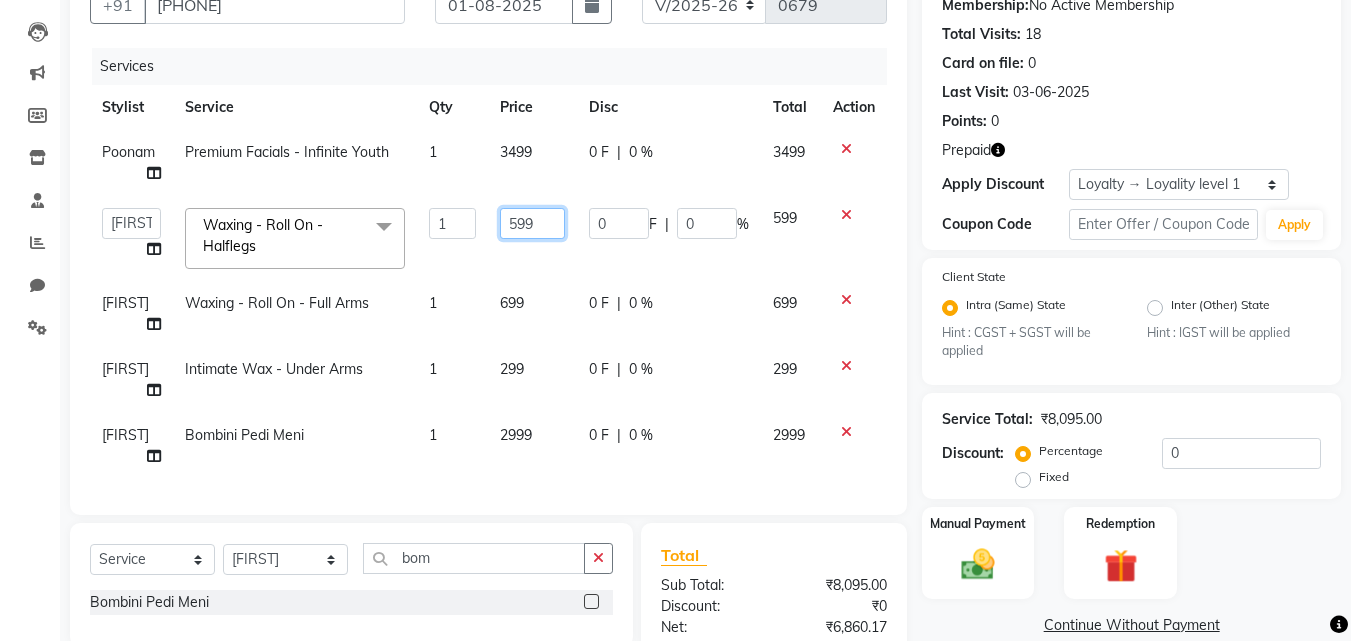 click on "599" 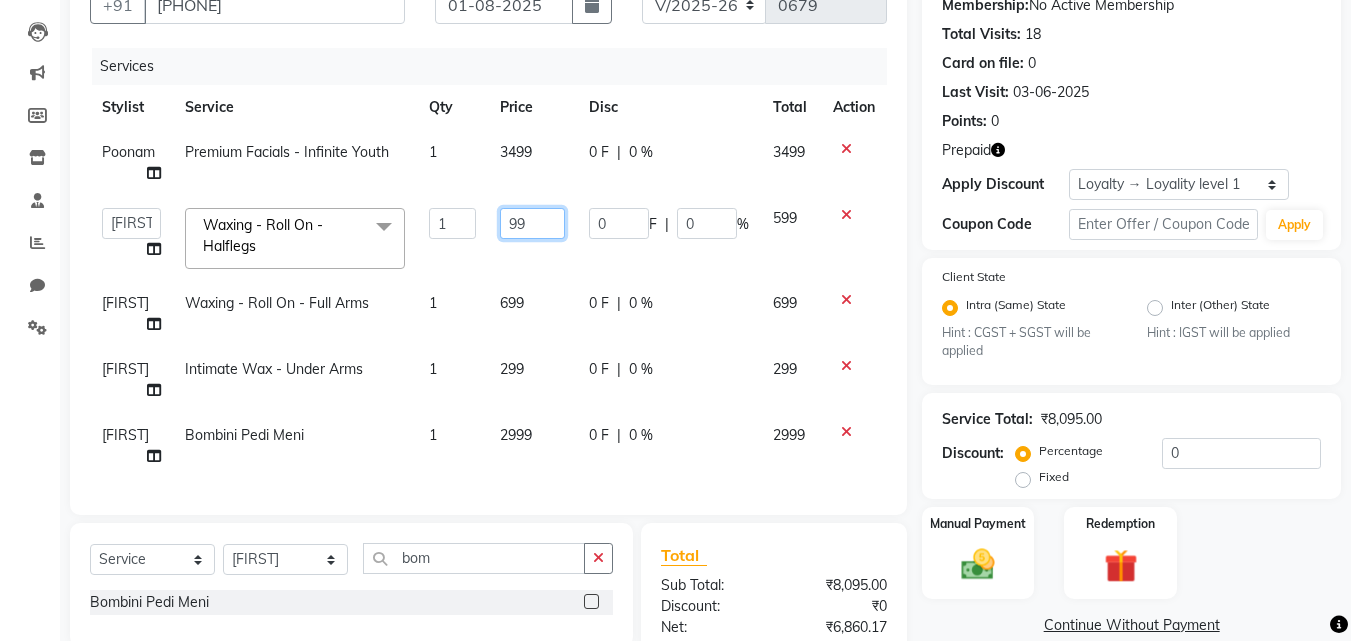 type on "699" 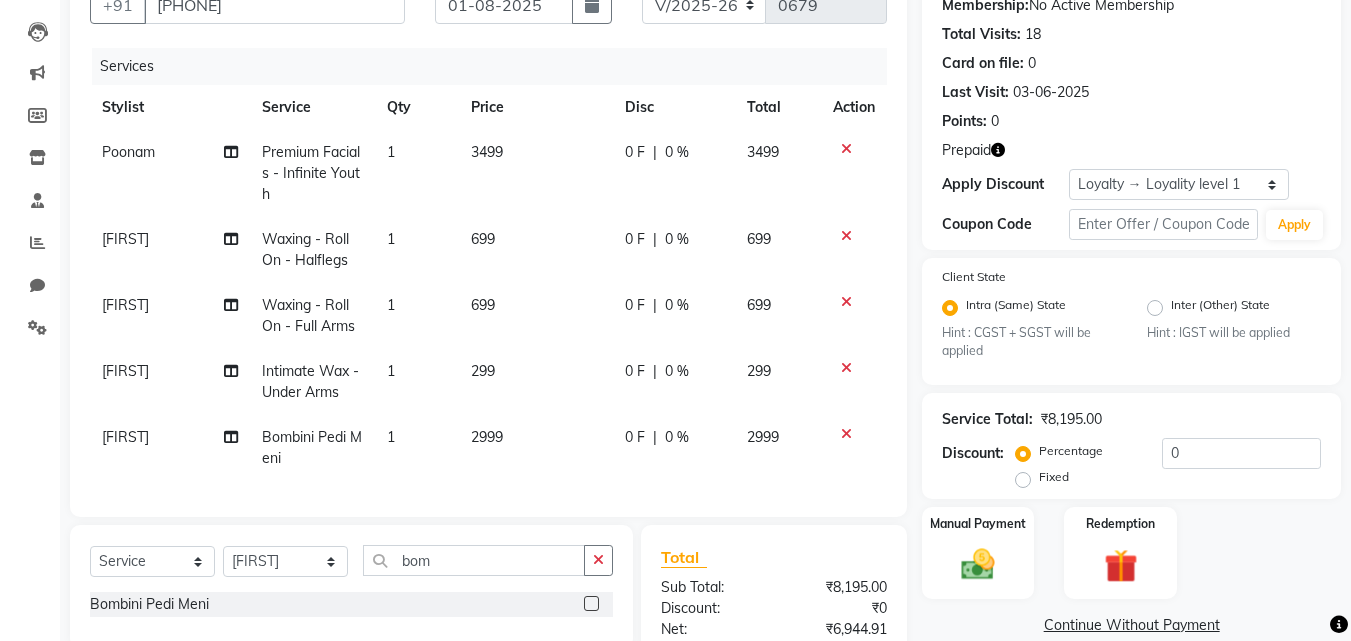 click on "2999" 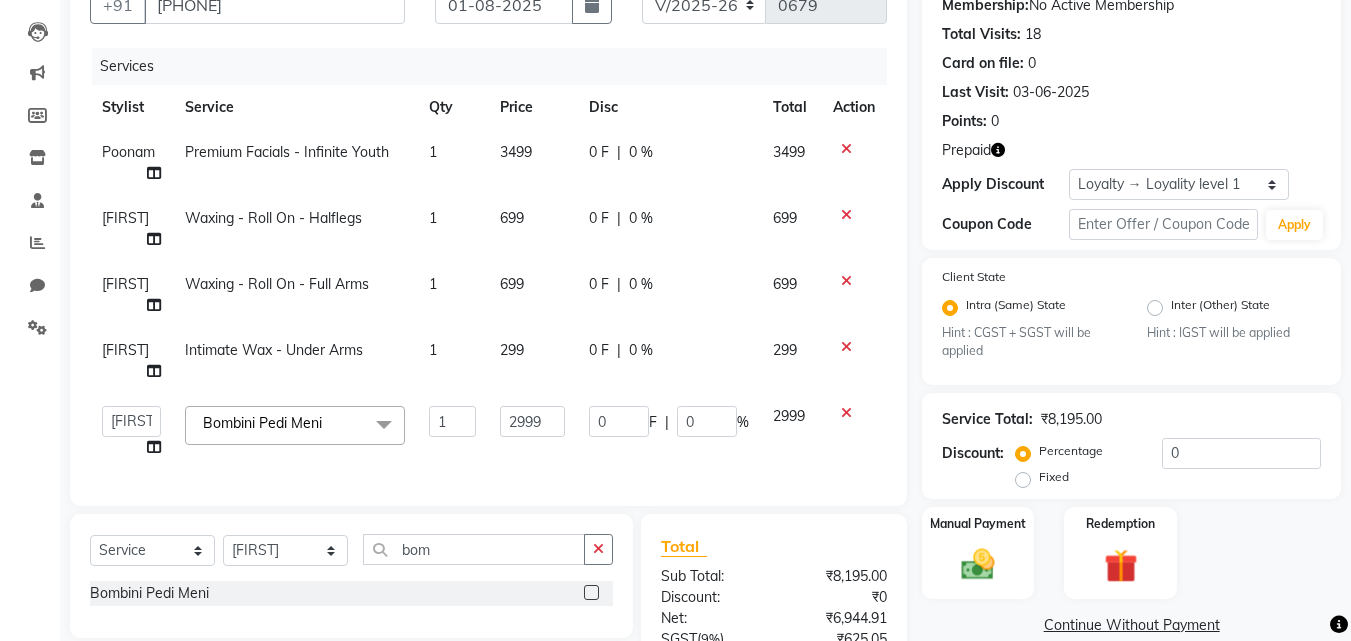 scroll, scrollTop: 300, scrollLeft: 0, axis: vertical 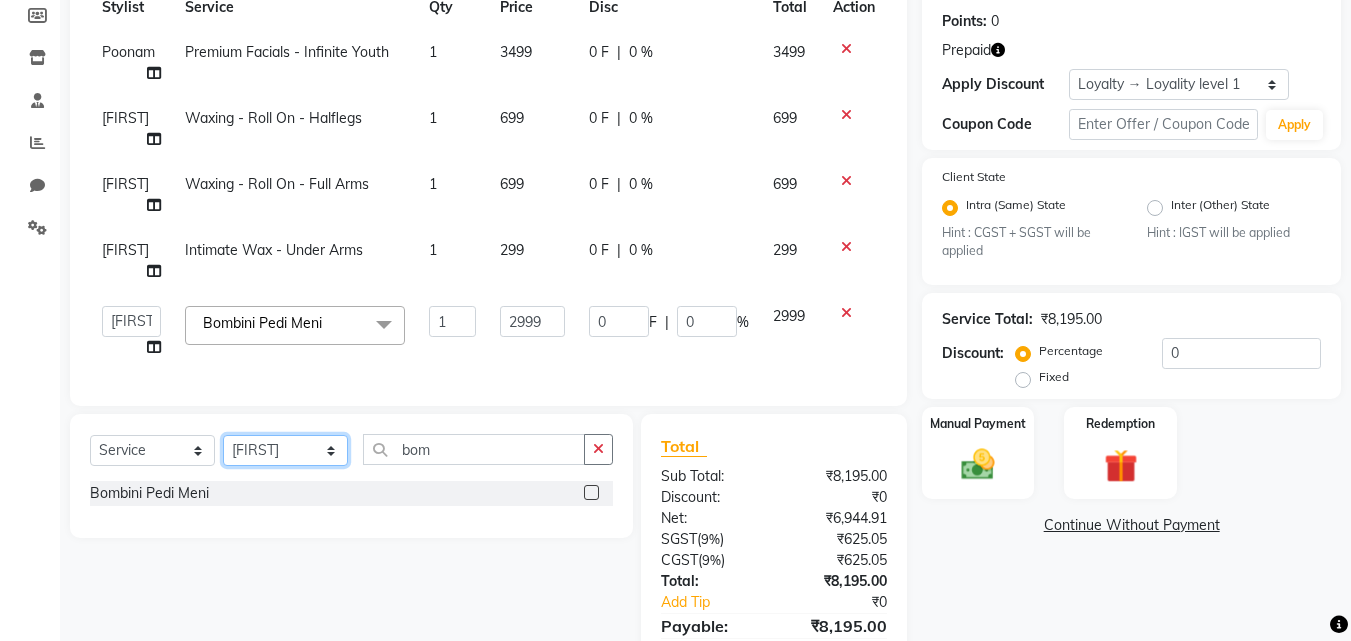 click on "Select Stylist [FIRST] [LAST] [FIRST] [LAST] [FIRST] [LAST] [FIRST] [LAST] [FIRST] [LAST] [FIRST] [LAST] [FIRST] [LAST] [FIRST] [LAST] [FIRST] [LAST] [FIRST] [LAST] [FIRST] [LAST] [FIRST] [LAST] [FIRST] [LAST]" 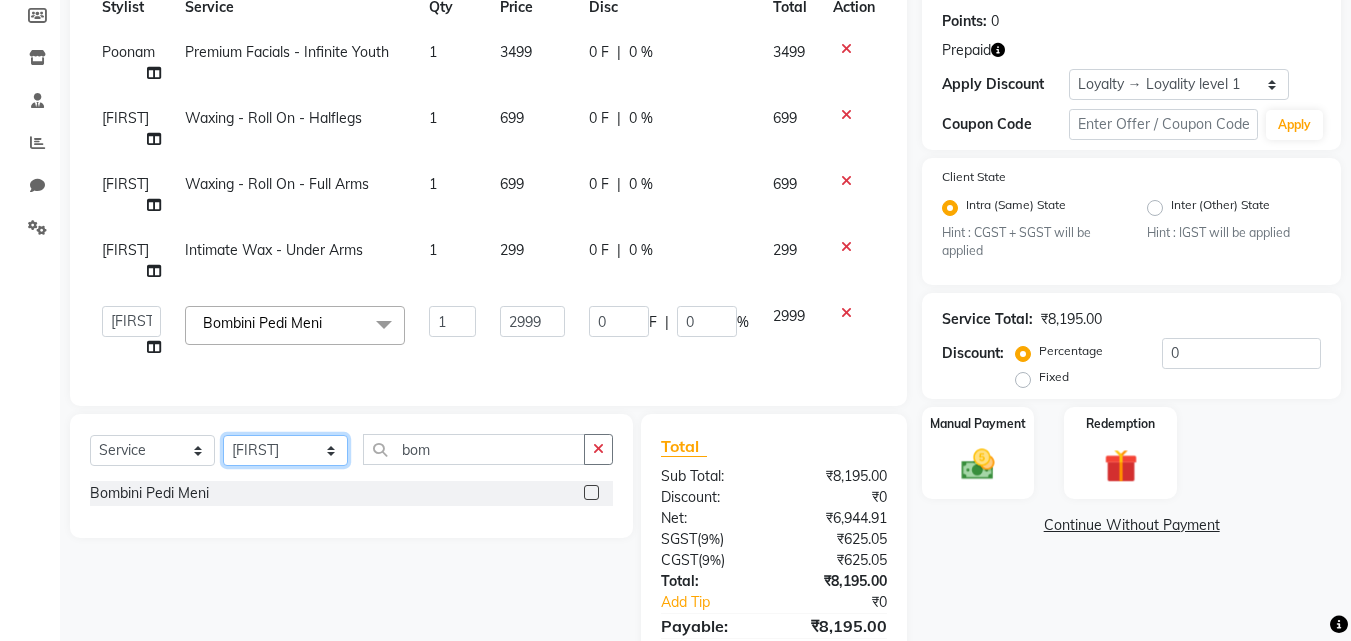 select on "62687" 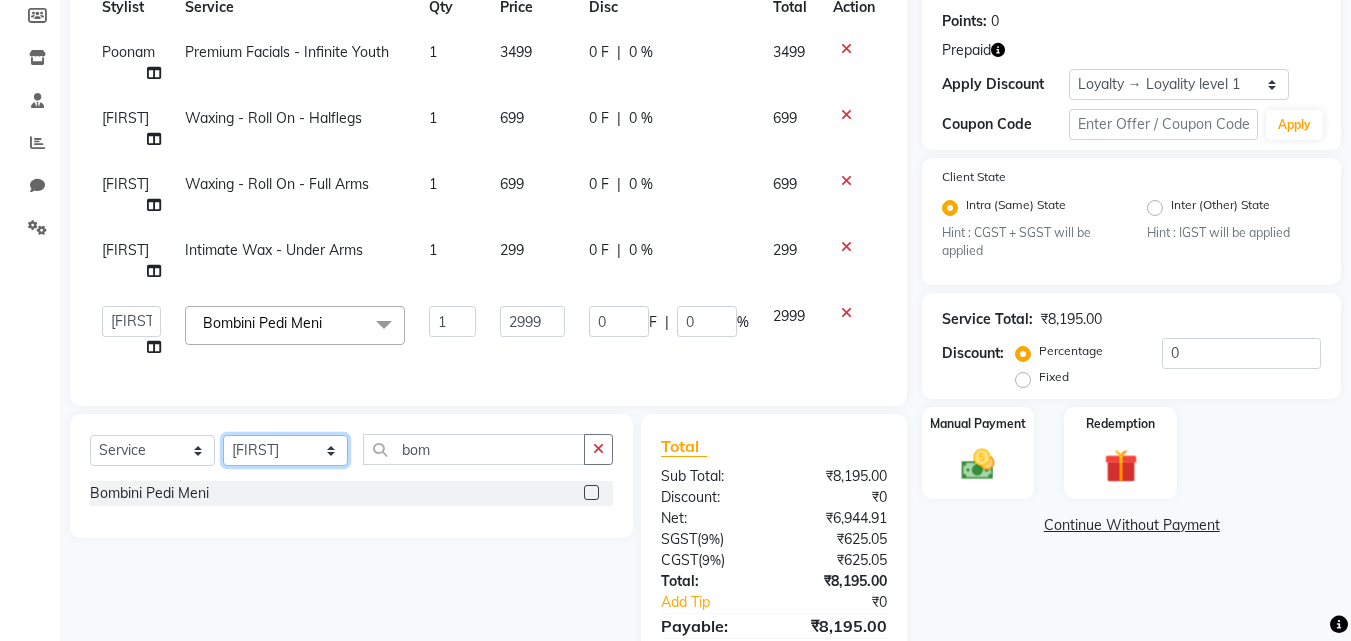 click on "Select Stylist [FIRST] [LAST] [FIRST] [LAST] [FIRST] [LAST] [FIRST] [LAST] [FIRST] [LAST] [FIRST] [LAST] [FIRST] [LAST] [FIRST] [LAST] [FIRST] [LAST] [FIRST] [LAST] [FIRST] [LAST] [FIRST] [LAST] [FIRST] [LAST]" 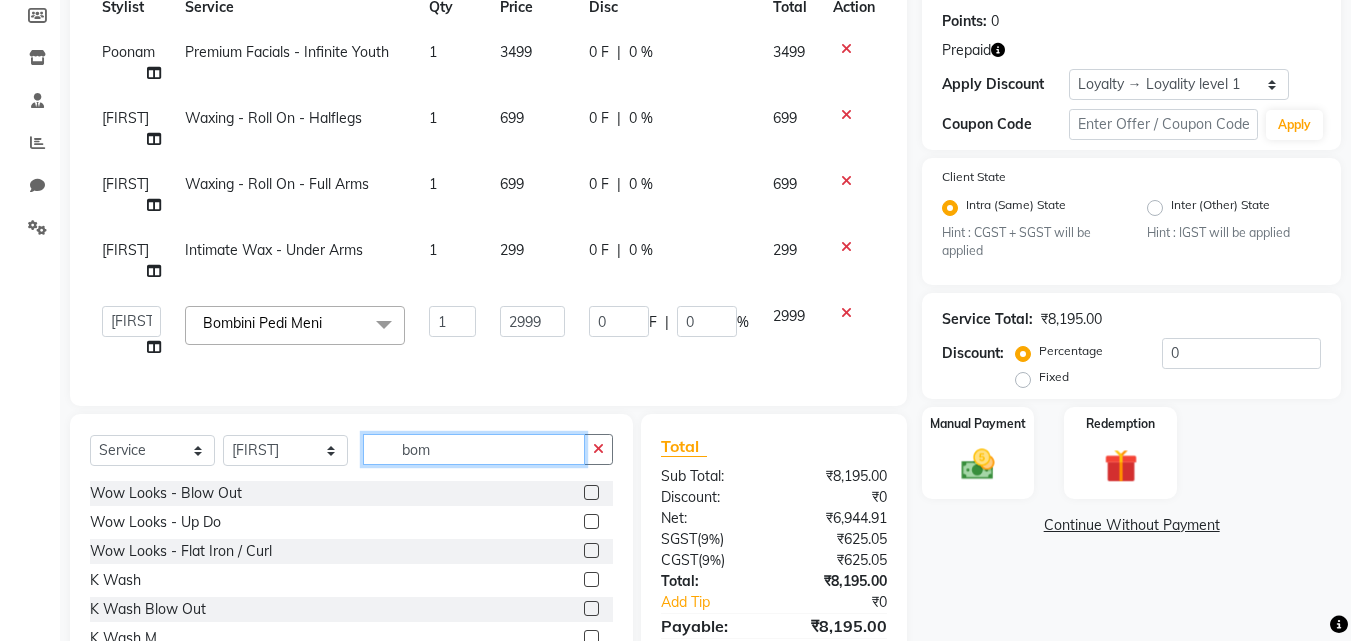 drag, startPoint x: 450, startPoint y: 470, endPoint x: 379, endPoint y: 473, distance: 71.063354 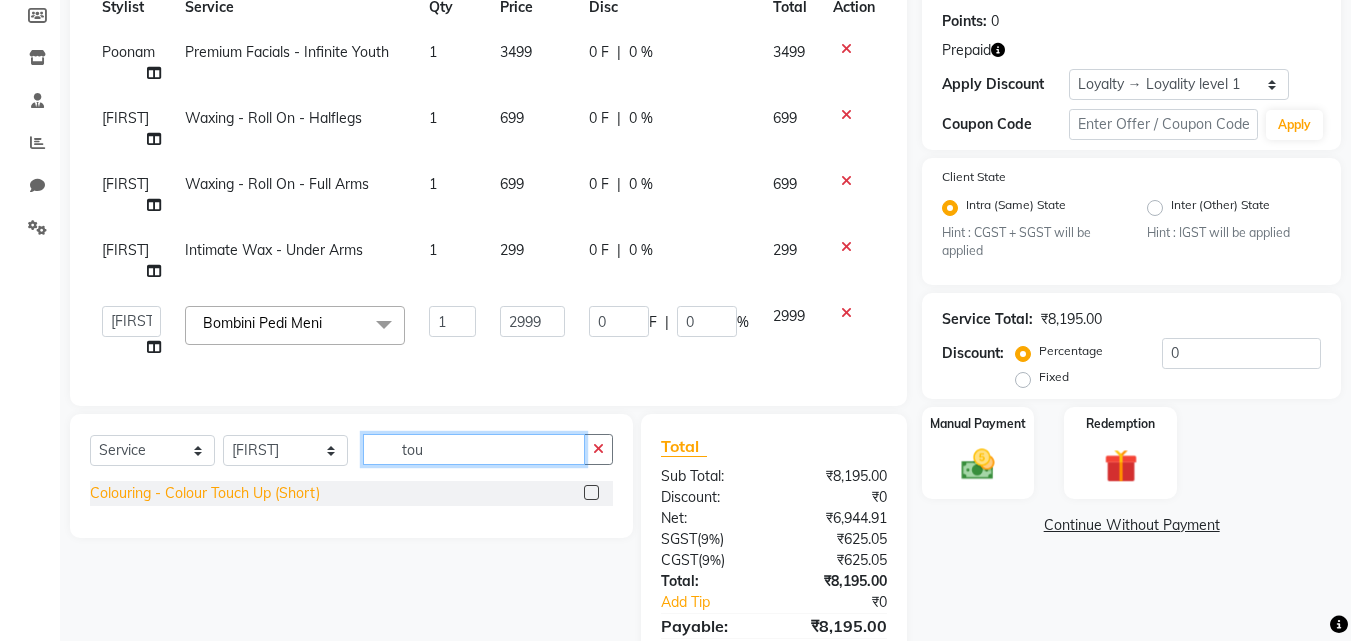 type on "tou" 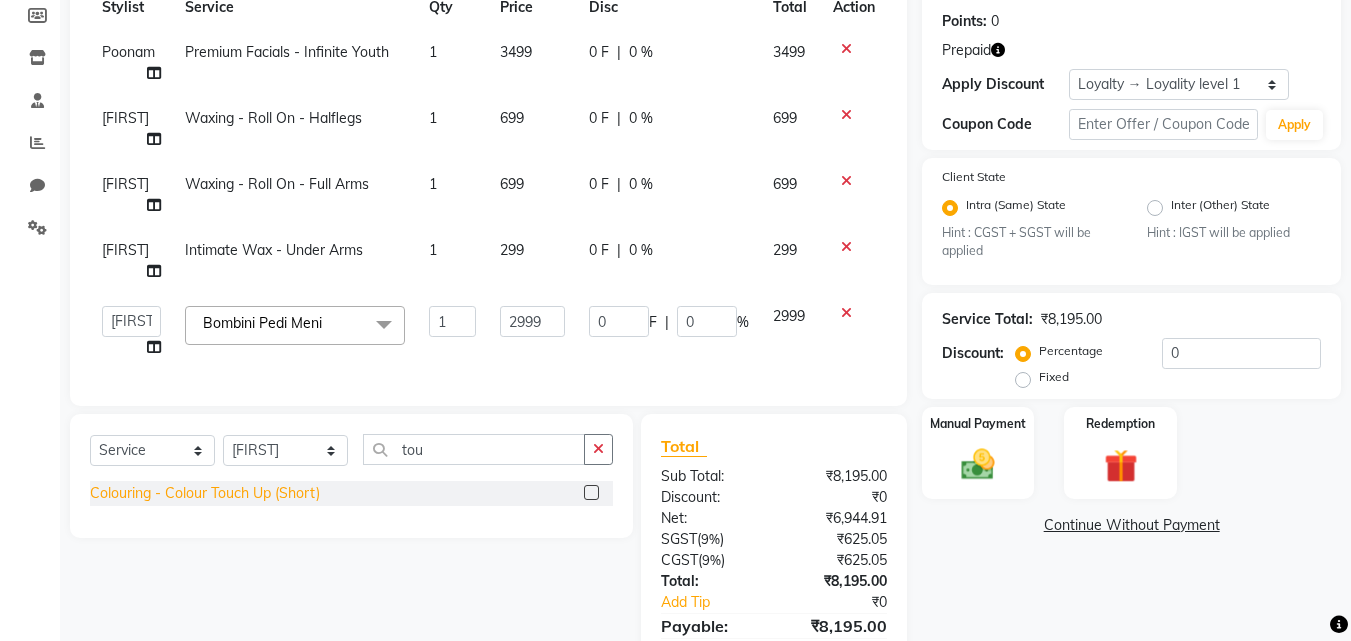 click on "Colouring - Colour Touch Up (Short)" 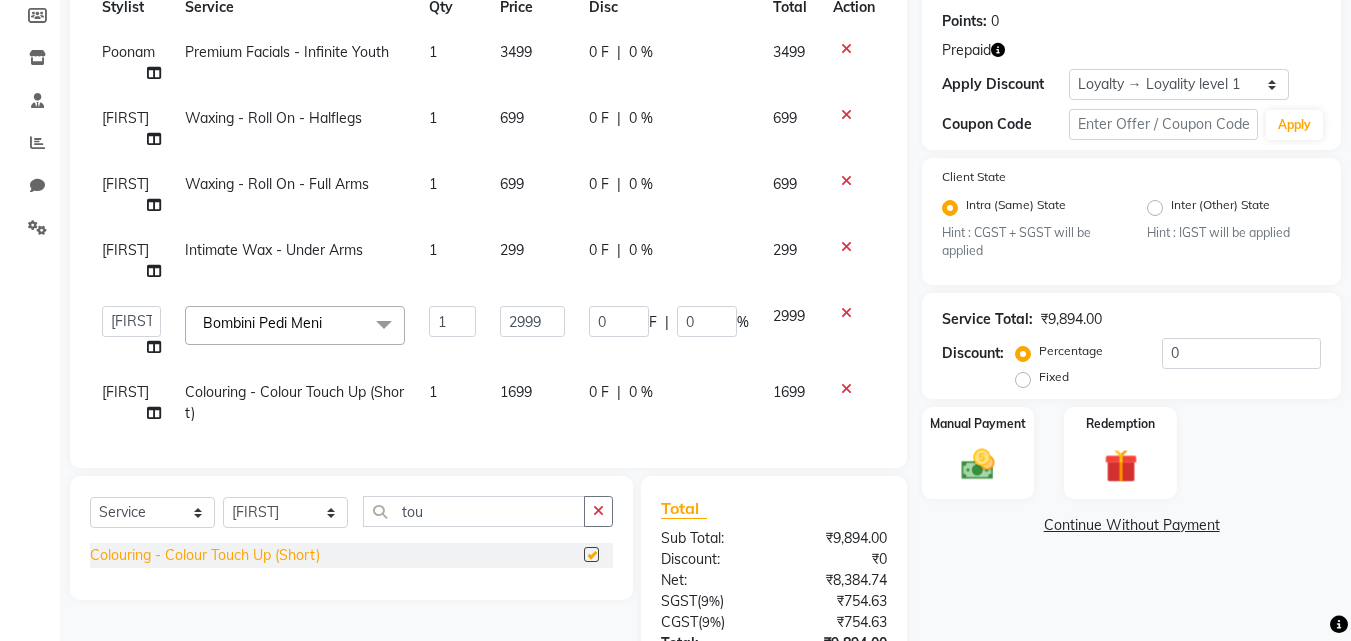 checkbox on "false" 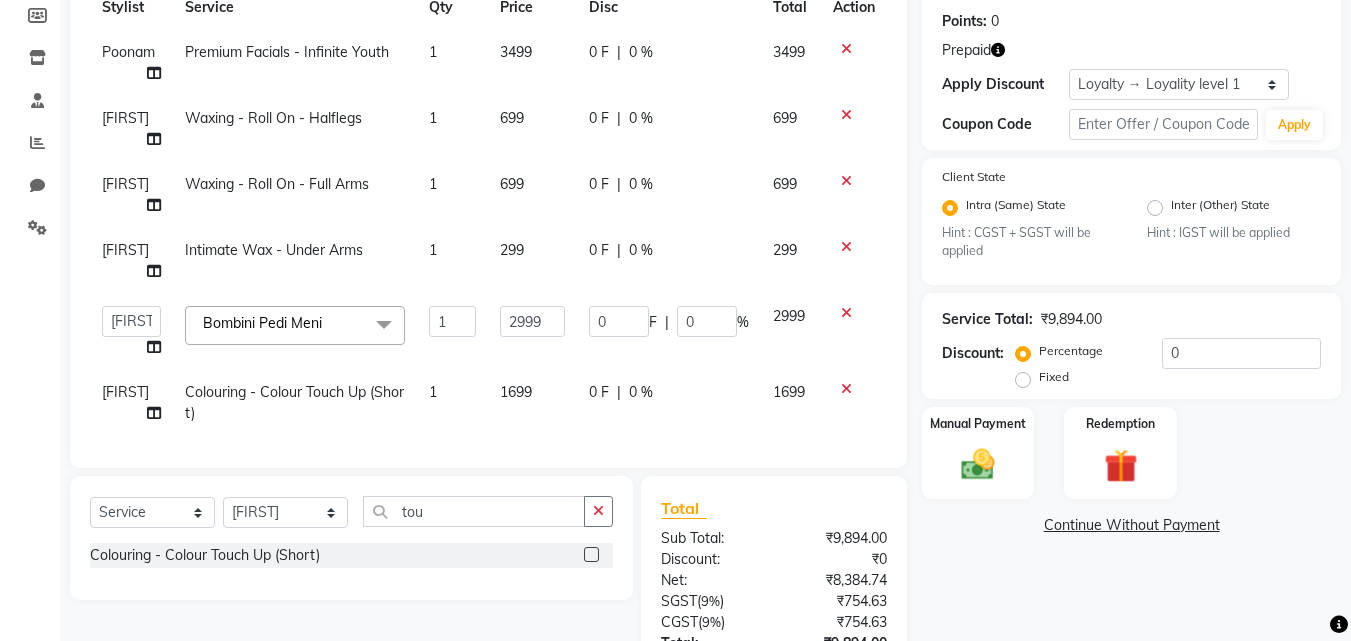 scroll, scrollTop: 0, scrollLeft: 0, axis: both 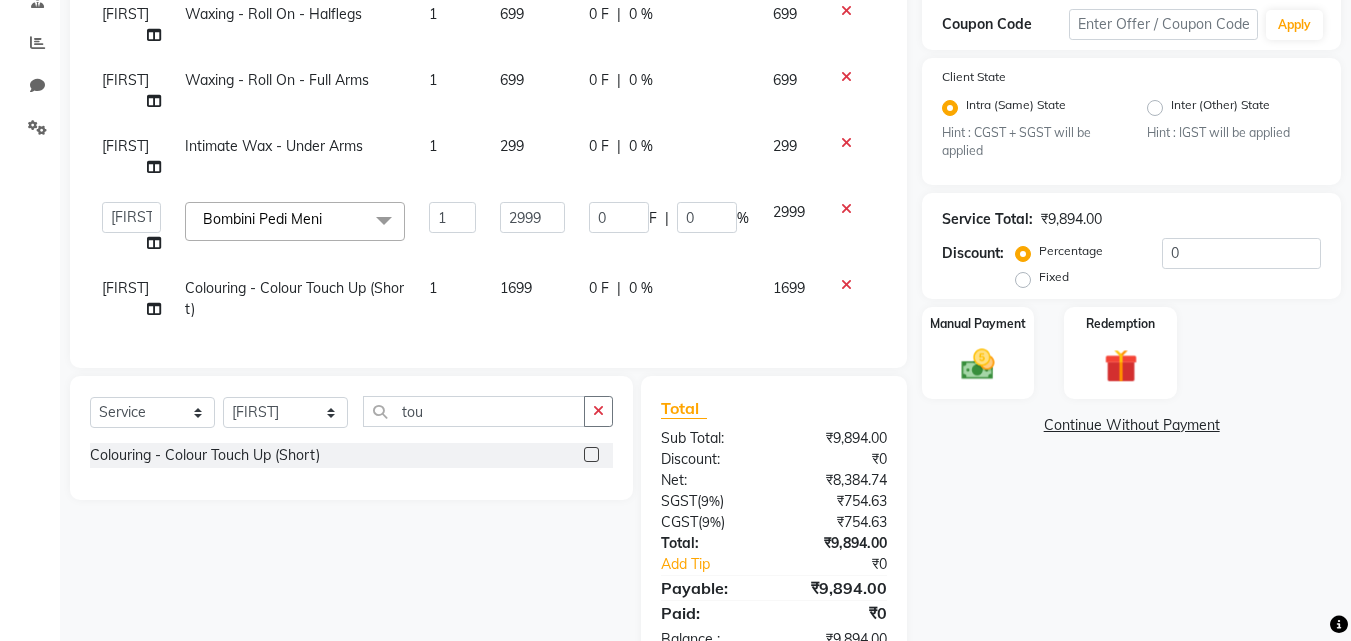 click on "Manual Payment Redemption" 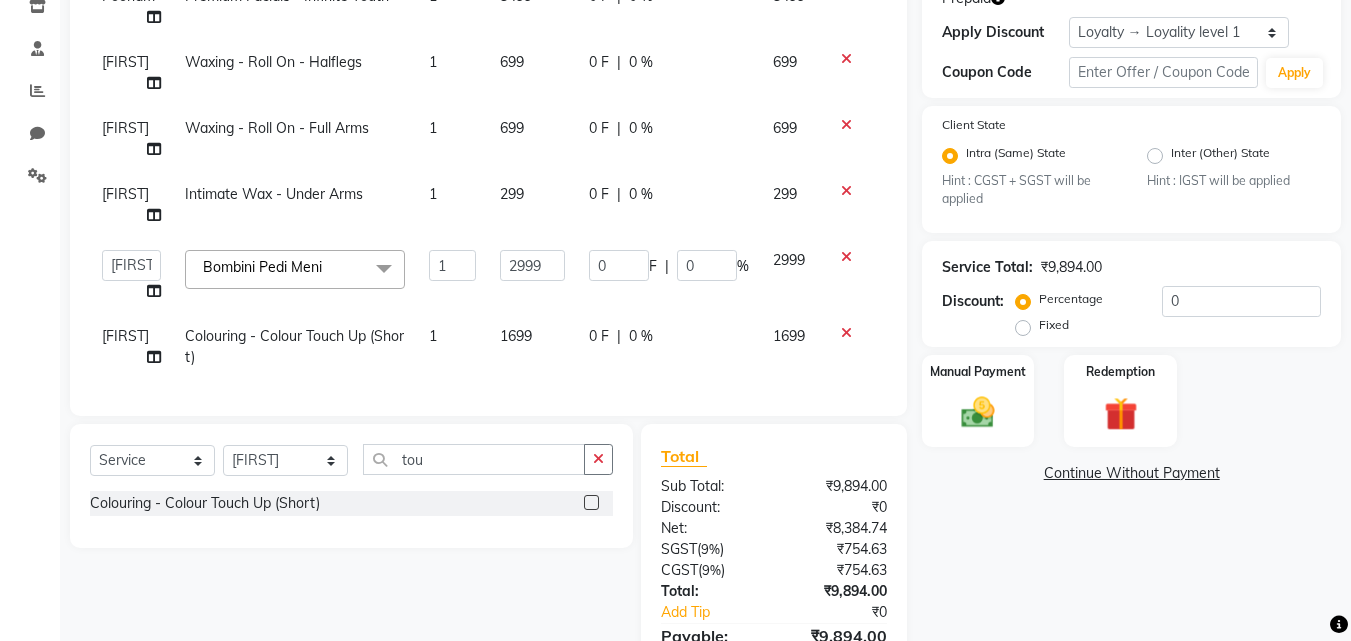 scroll, scrollTop: 400, scrollLeft: 0, axis: vertical 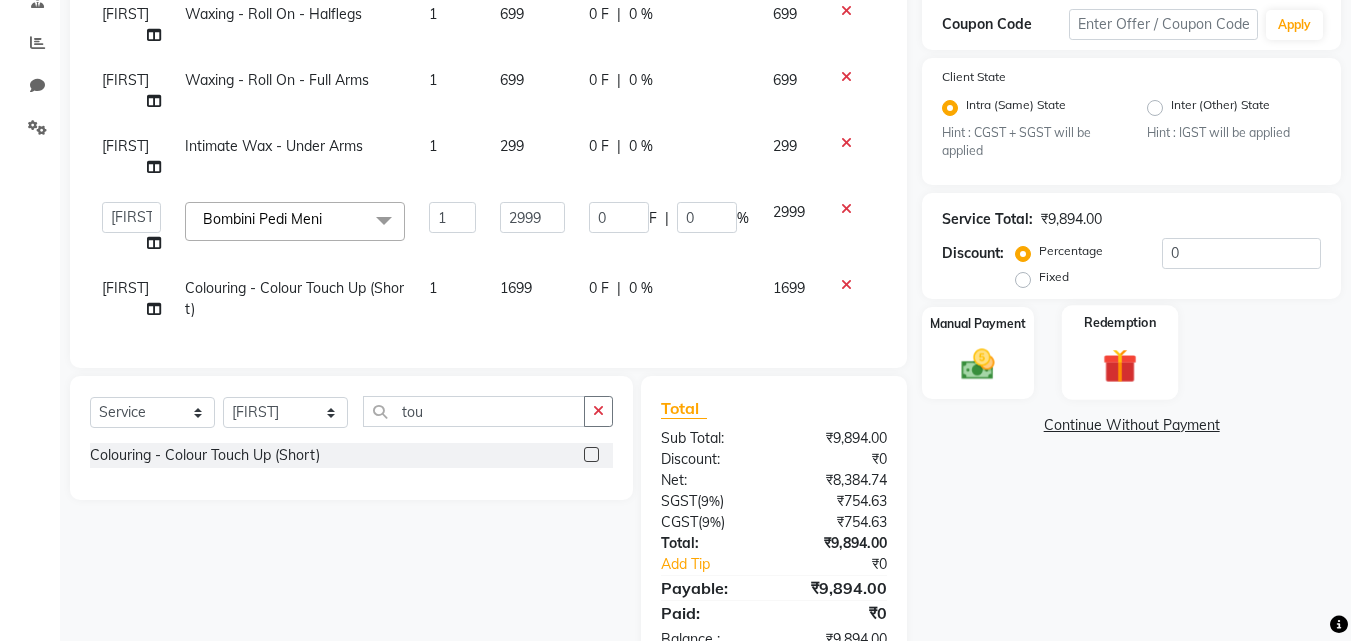 click 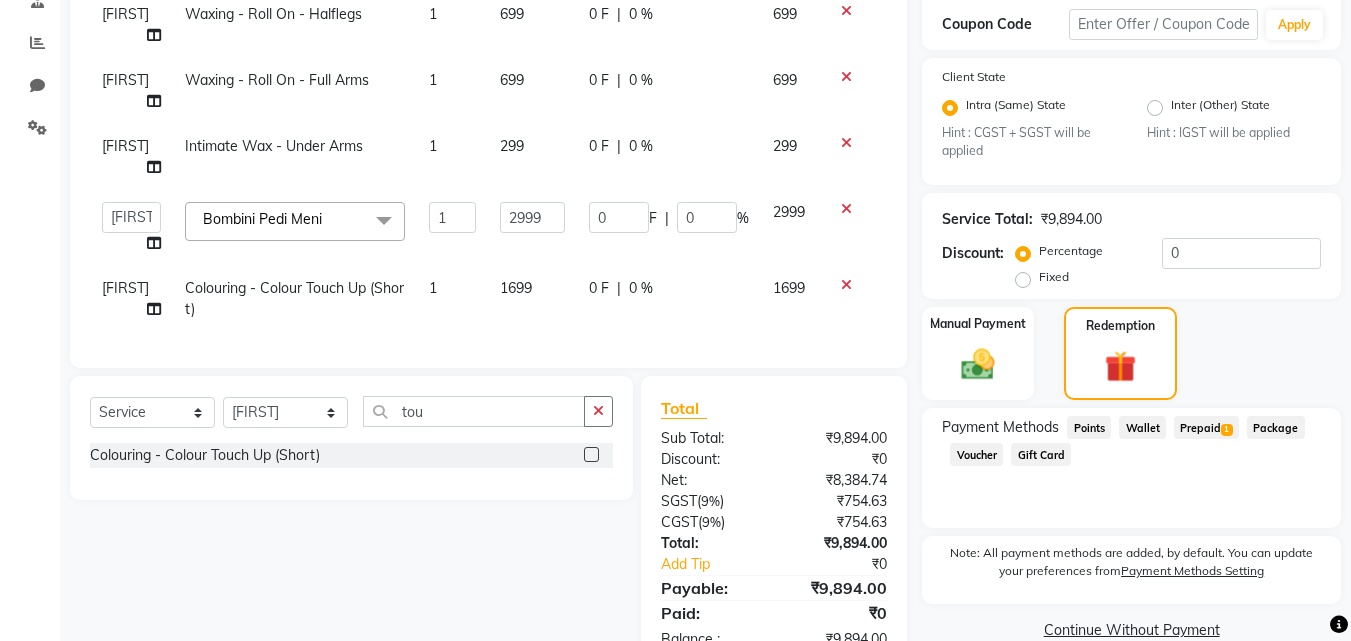 click on "Prepaid  1" 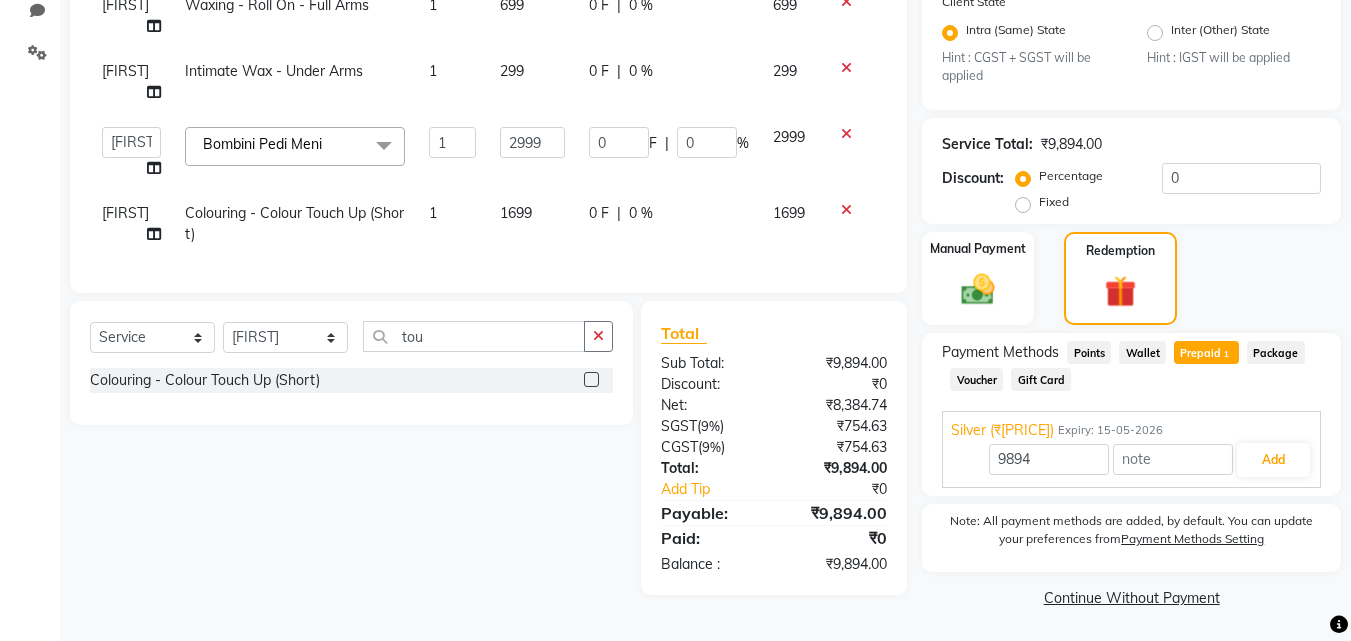 scroll, scrollTop: 477, scrollLeft: 0, axis: vertical 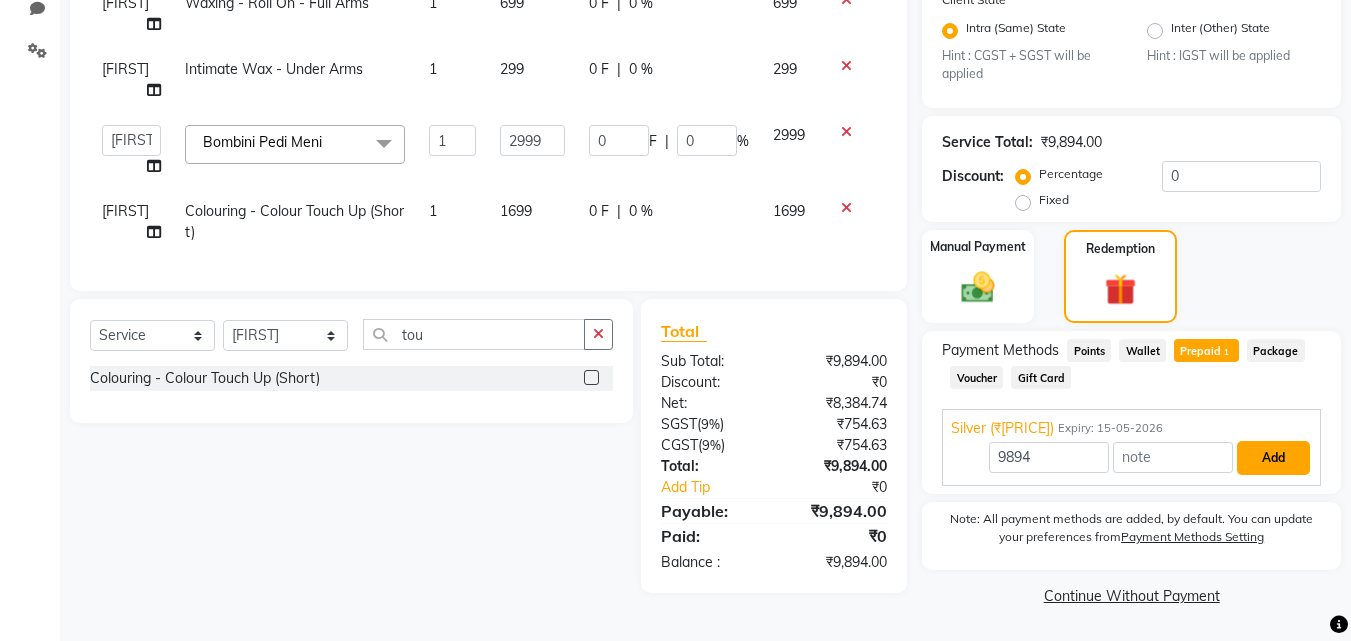click on "Add" at bounding box center [1273, 458] 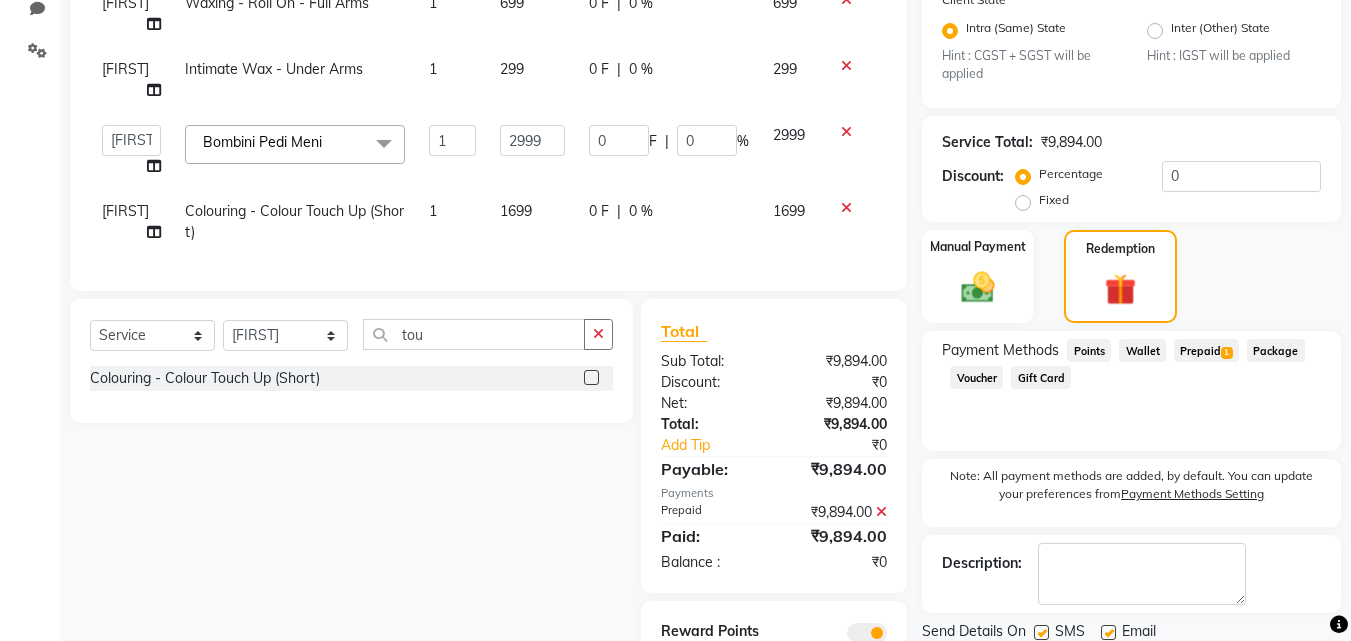 scroll, scrollTop: 558, scrollLeft: 0, axis: vertical 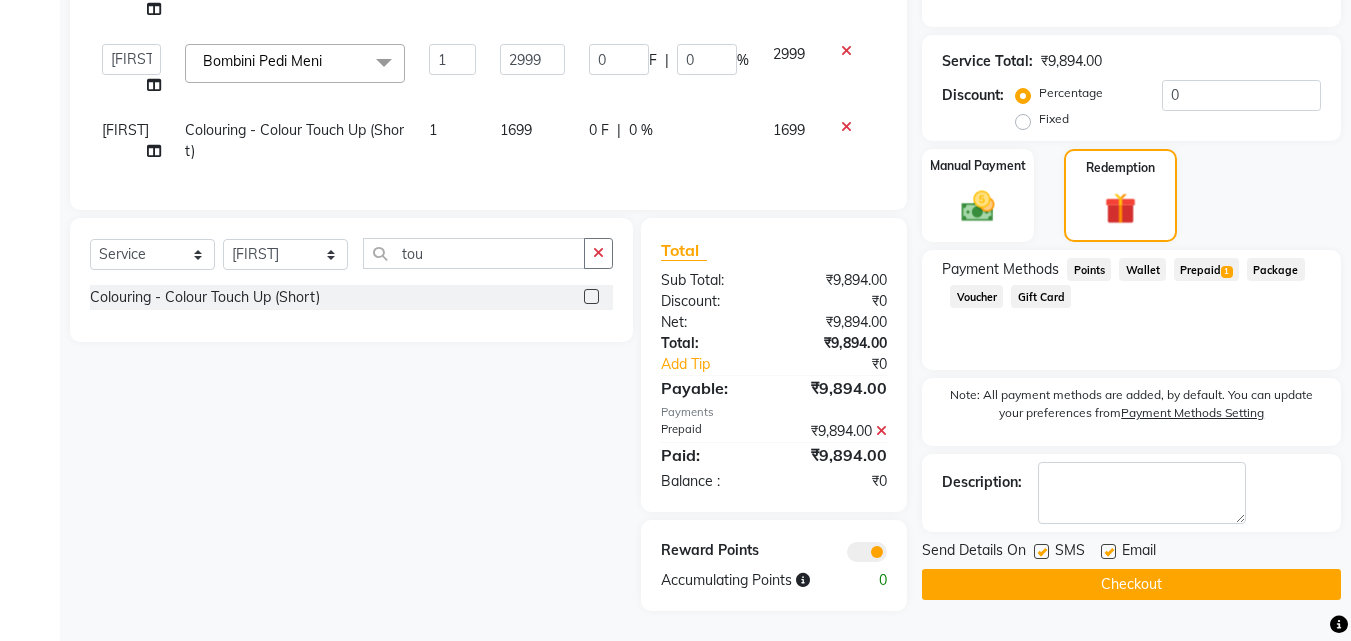 click on "Checkout" 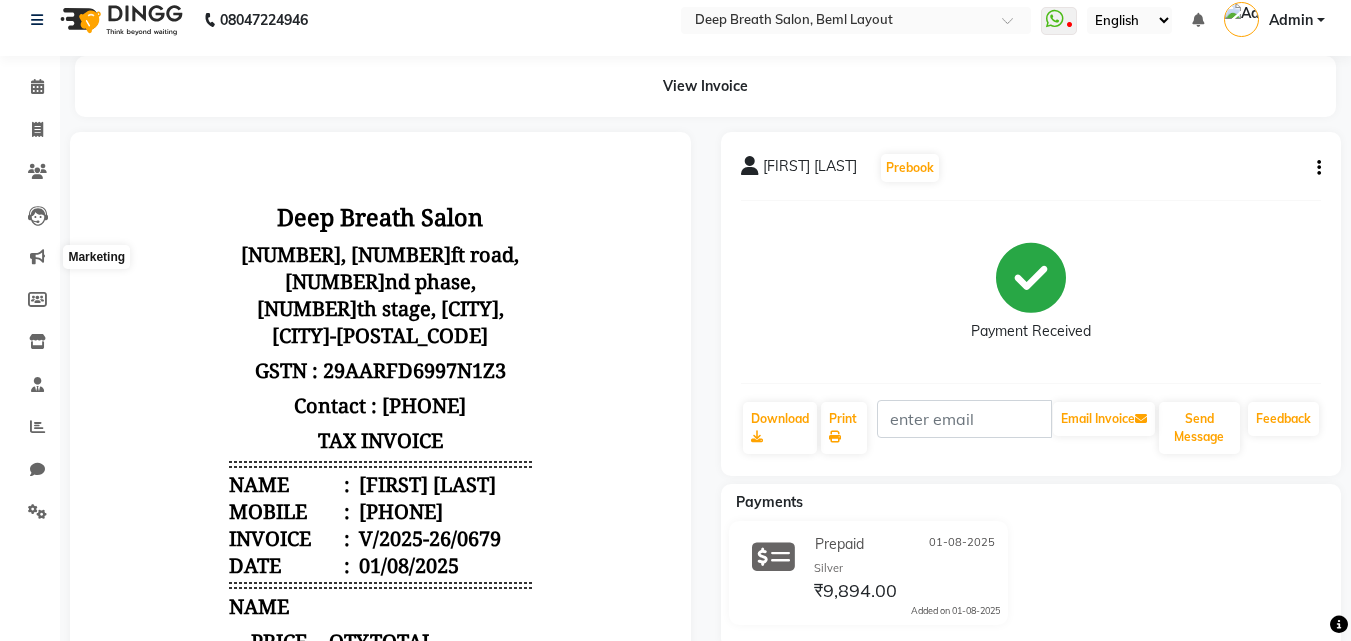 scroll, scrollTop: 0, scrollLeft: 0, axis: both 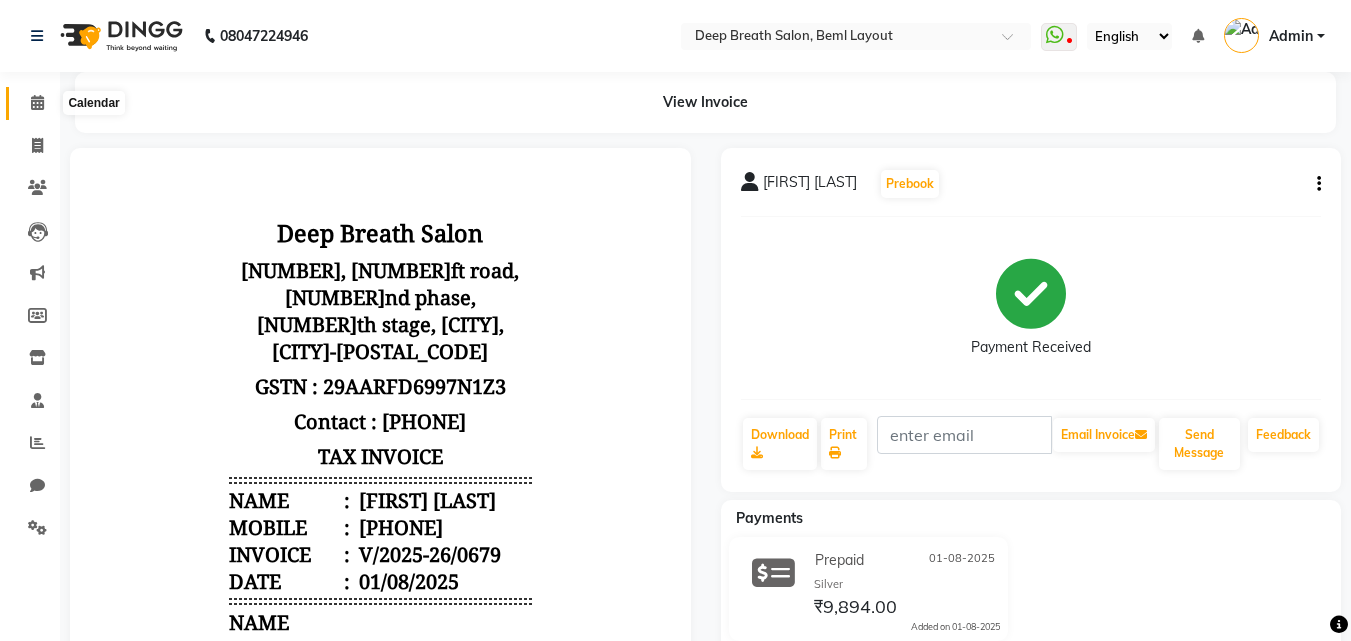 click 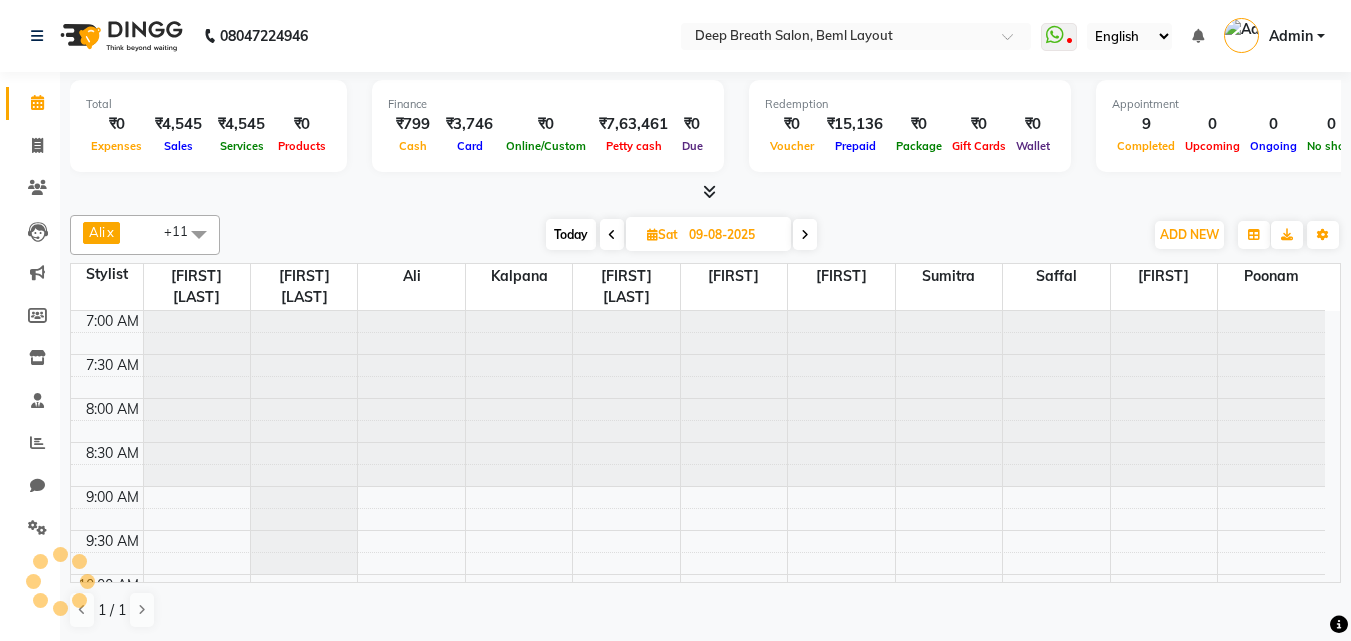 scroll, scrollTop: 0, scrollLeft: 0, axis: both 